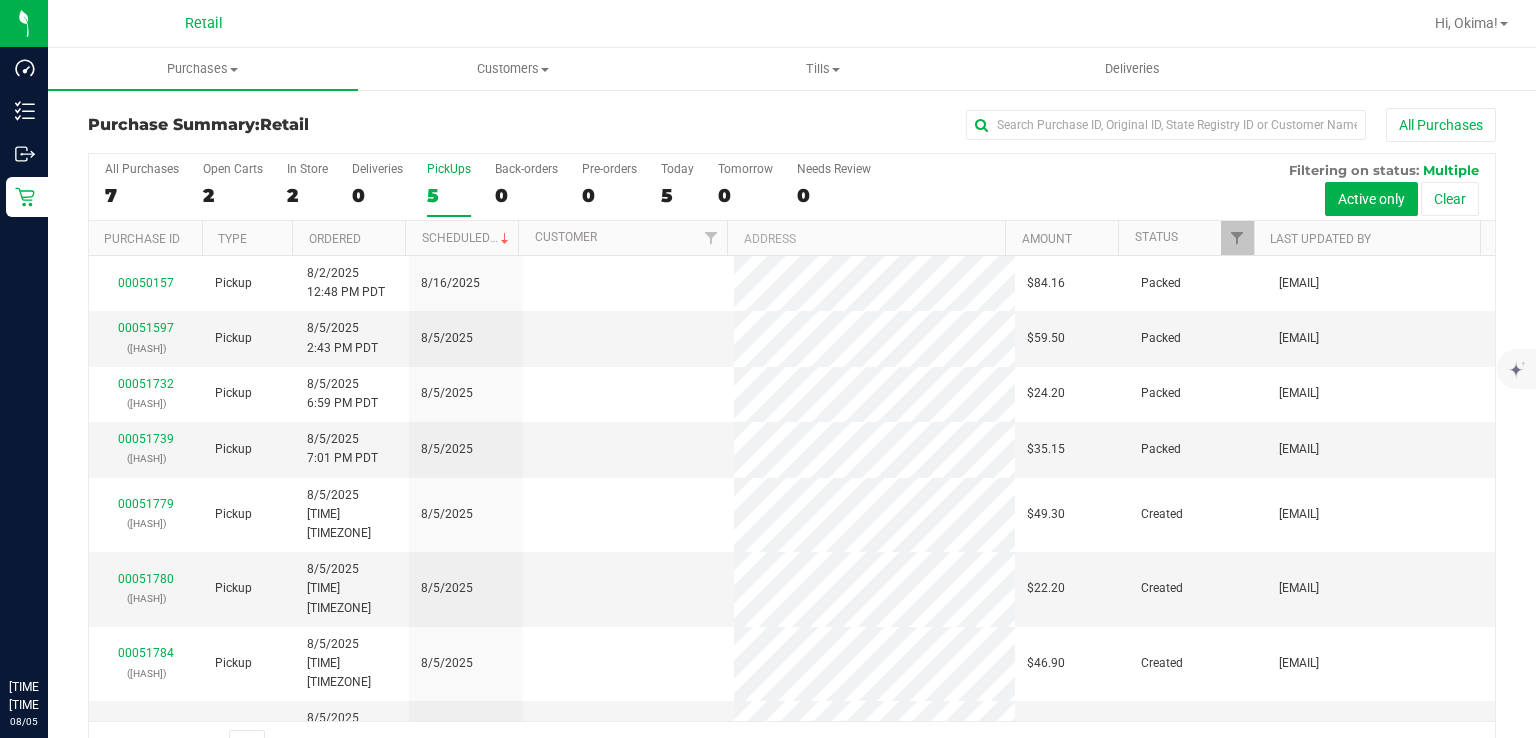 scroll, scrollTop: 0, scrollLeft: 0, axis: both 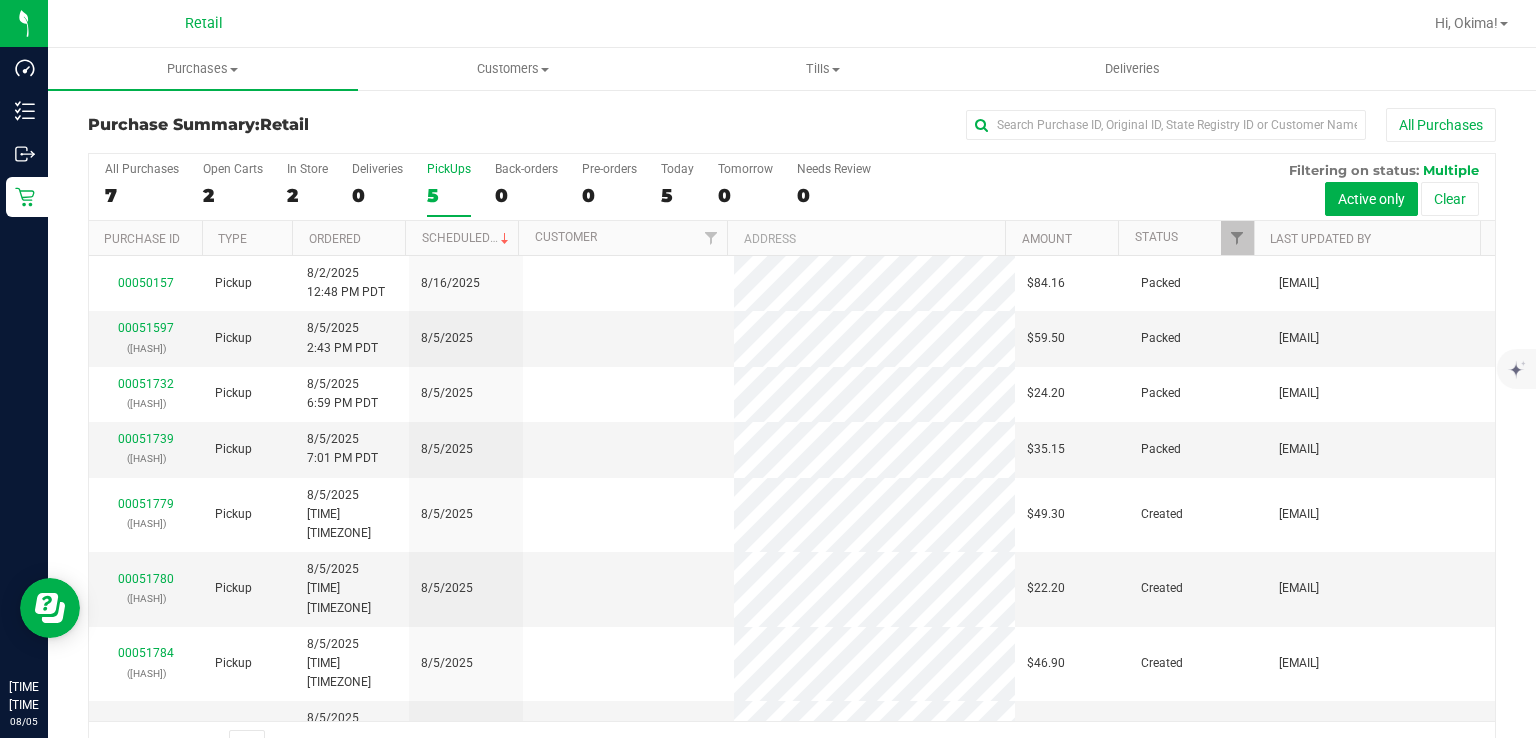 click on "5" at bounding box center (449, 195) 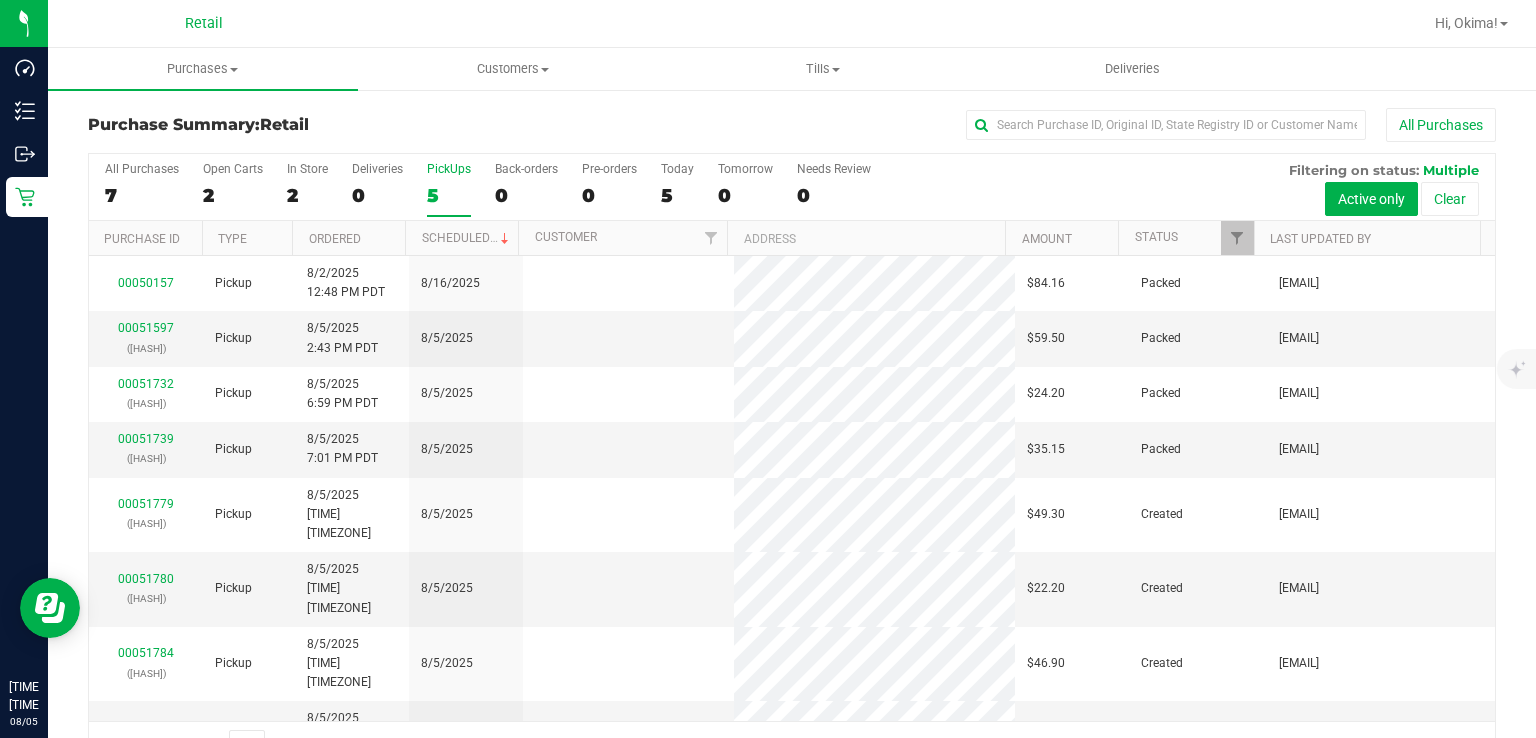 click on "PickUps
5" at bounding box center [0, 0] 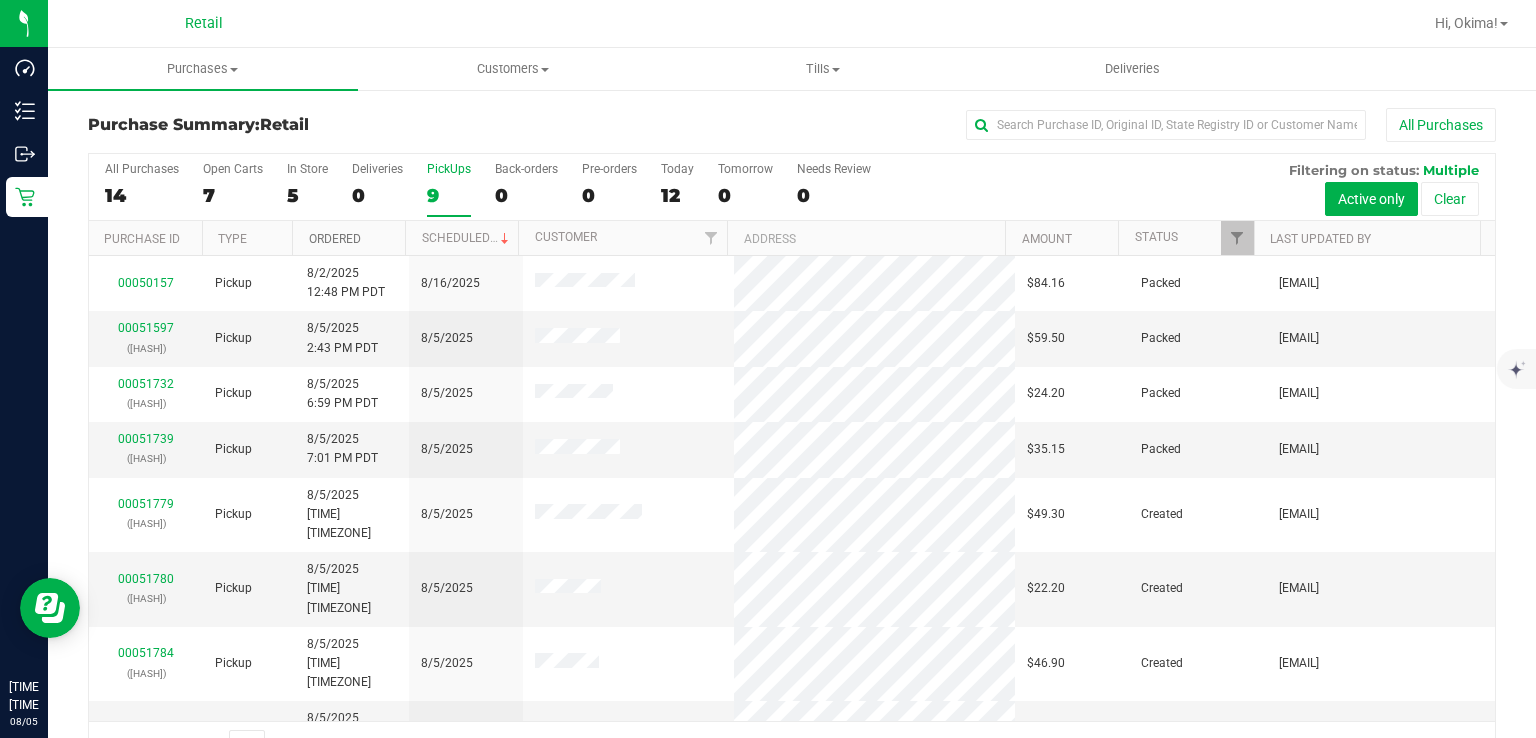 click on "Ordered" at bounding box center [335, 239] 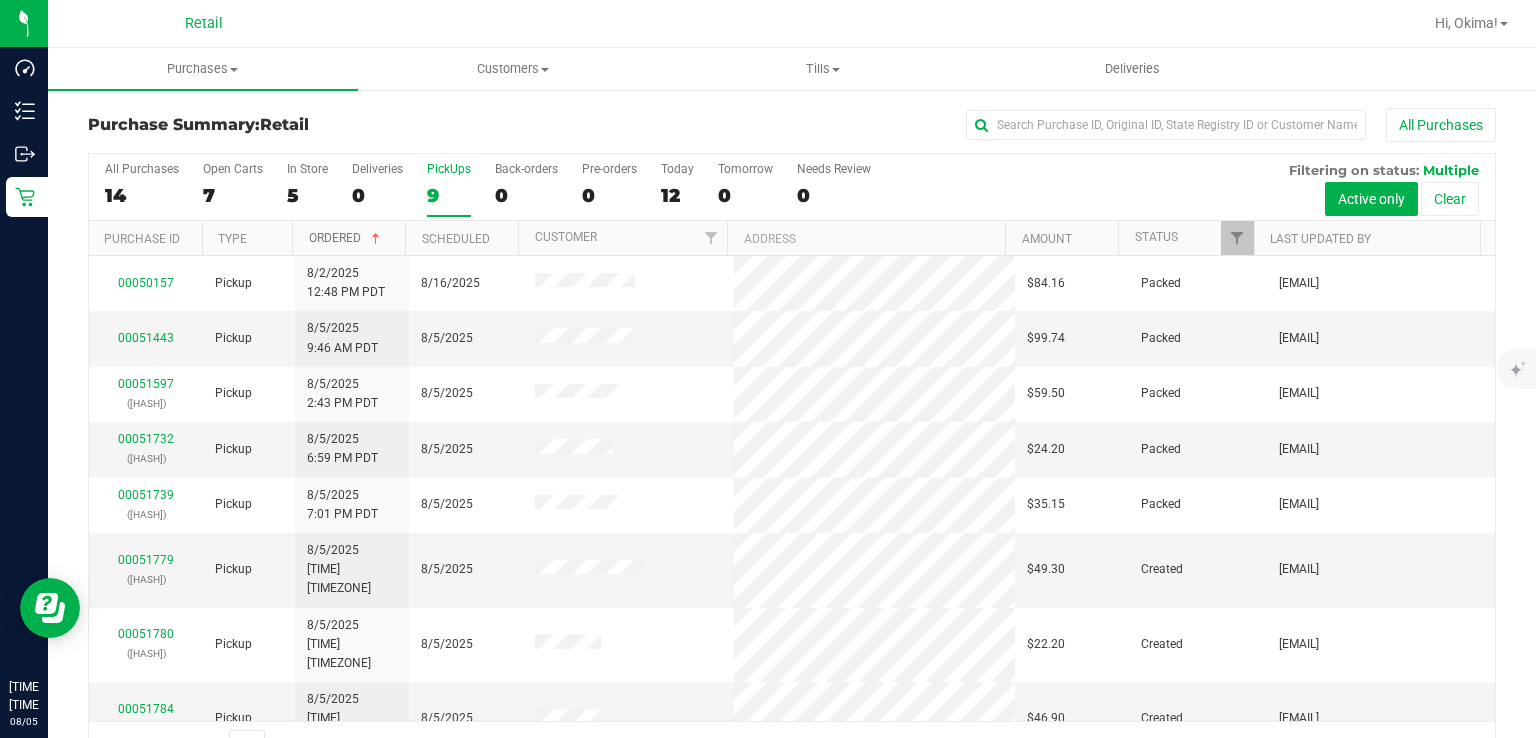 scroll, scrollTop: 31, scrollLeft: 0, axis: vertical 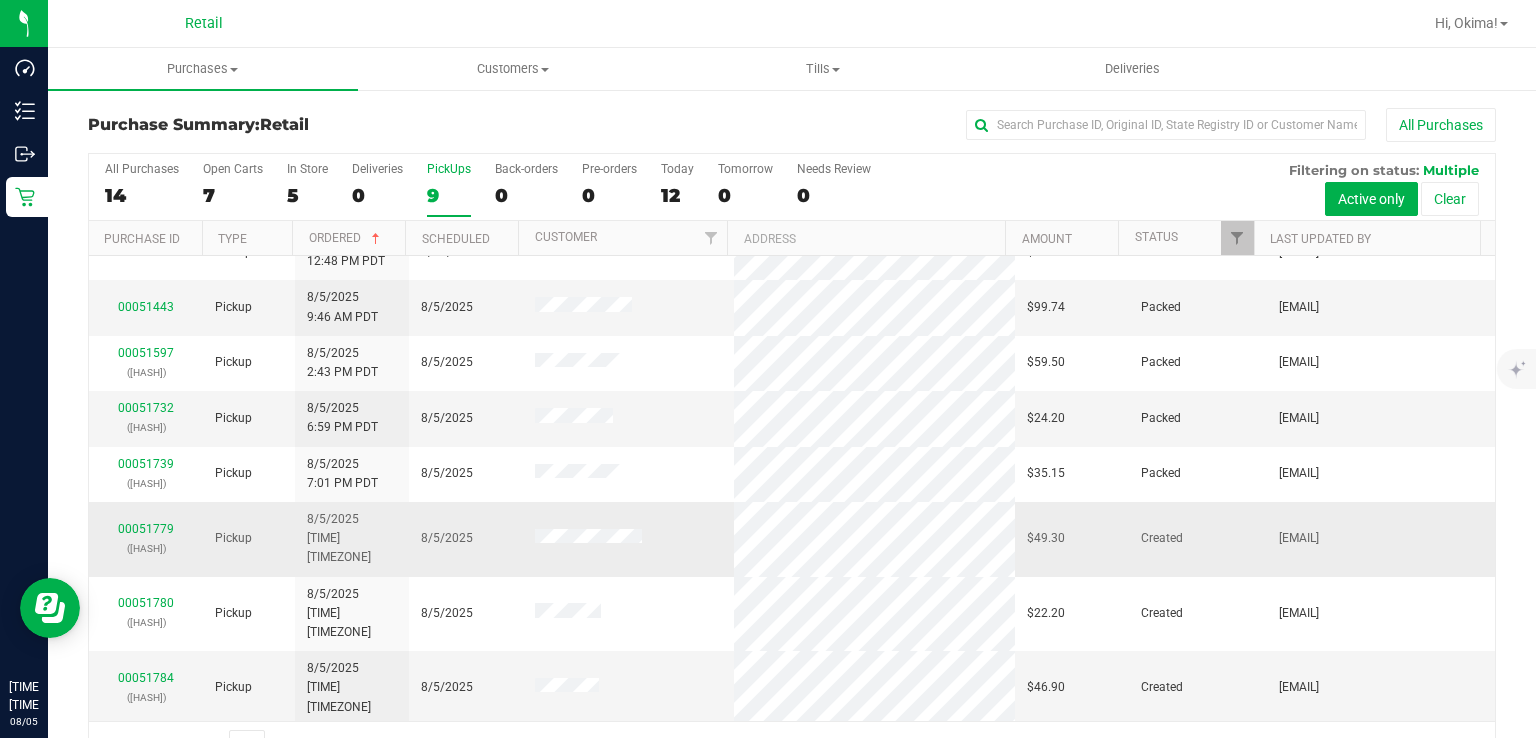 click on "([HASH])" at bounding box center (146, 548) 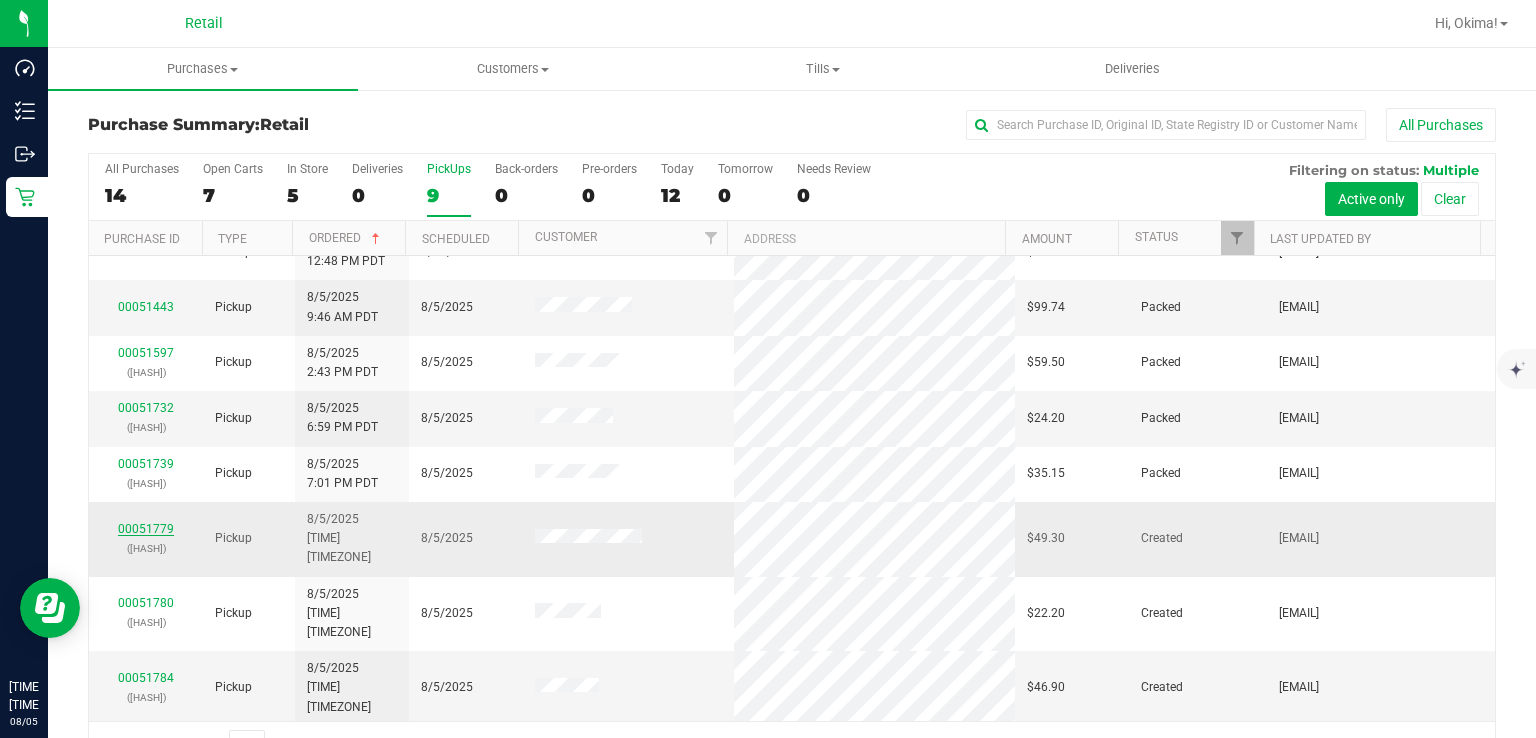 click on "00051779" at bounding box center (146, 529) 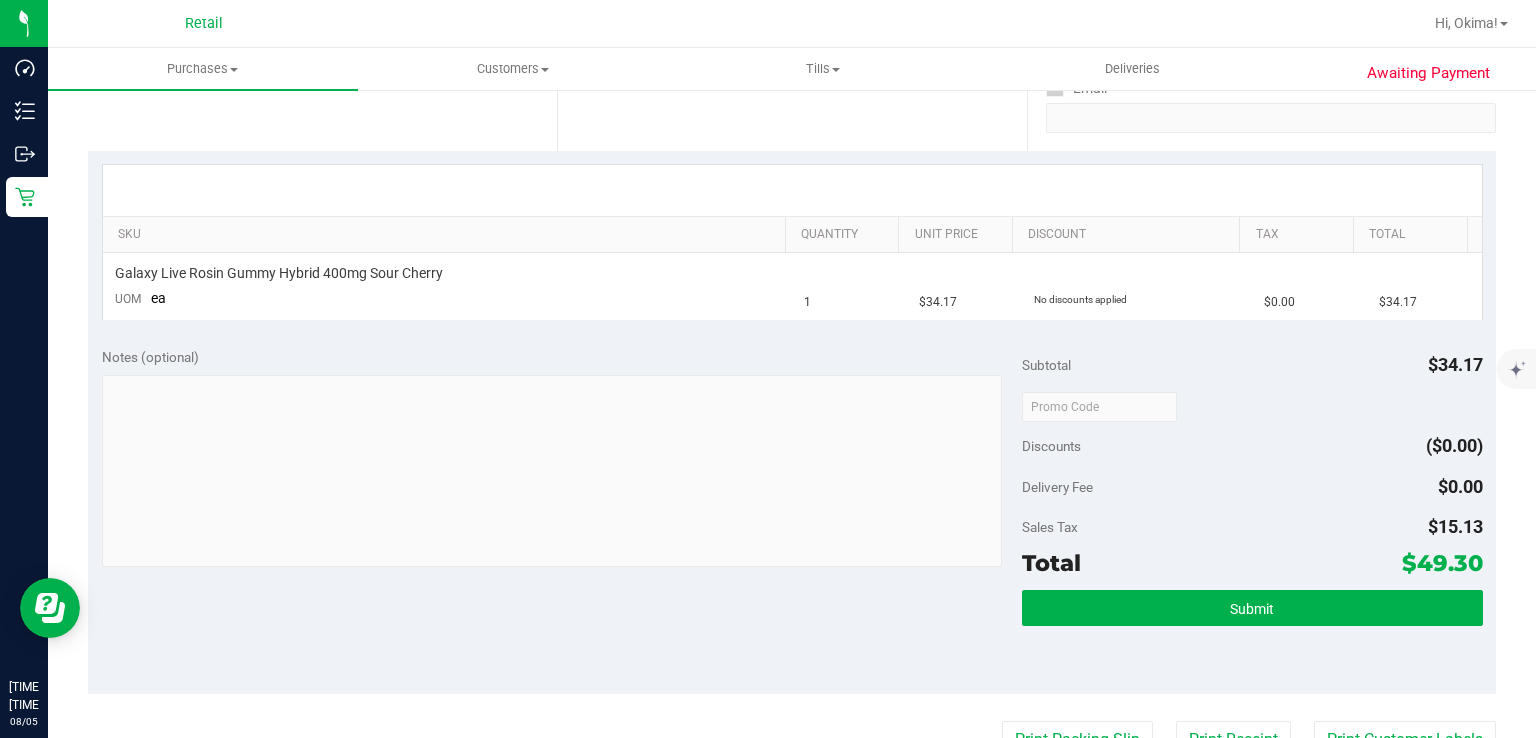 scroll, scrollTop: 404, scrollLeft: 0, axis: vertical 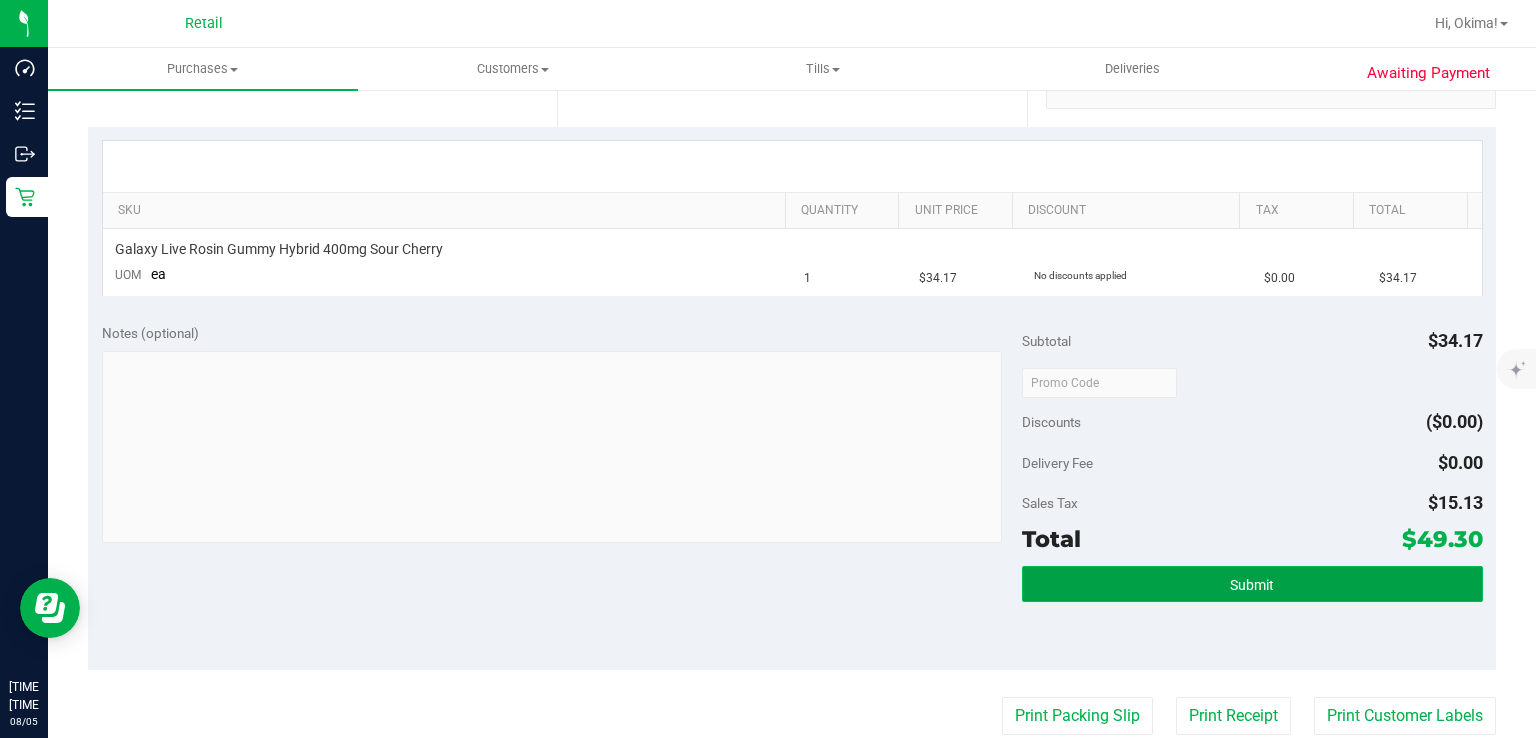 click on "Submit" at bounding box center (1252, 584) 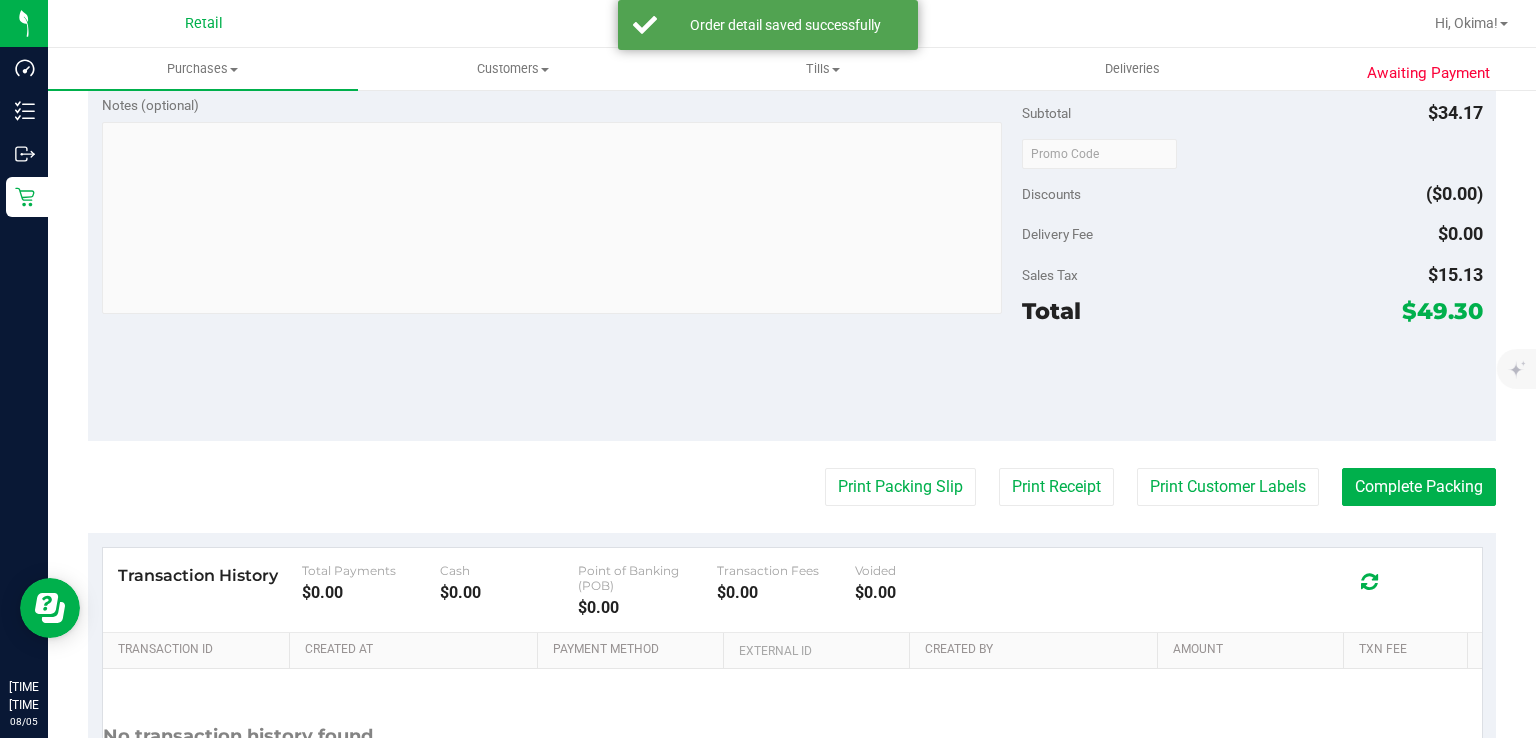 scroll, scrollTop: 682, scrollLeft: 0, axis: vertical 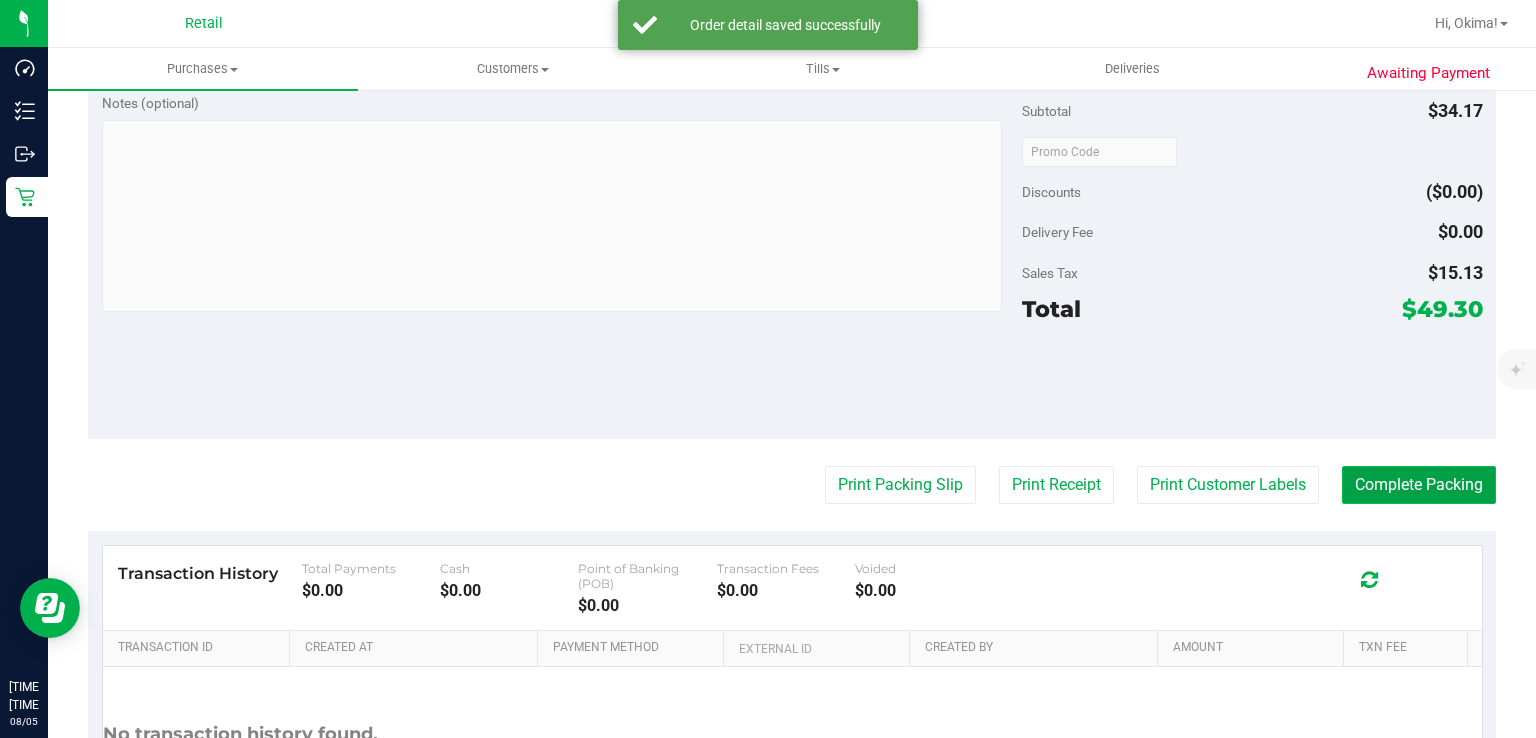 click on "Complete Packing" at bounding box center [1419, 485] 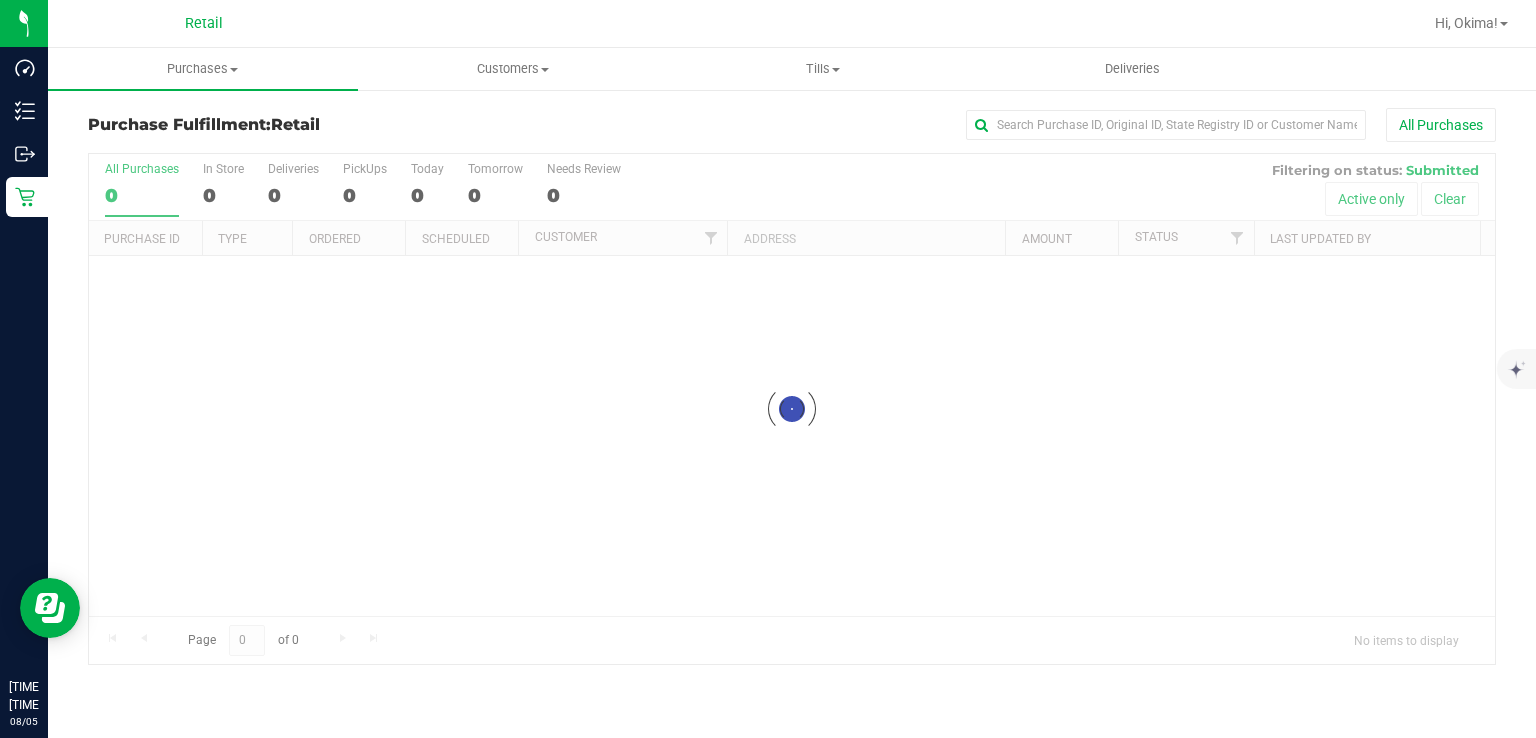 scroll, scrollTop: 0, scrollLeft: 0, axis: both 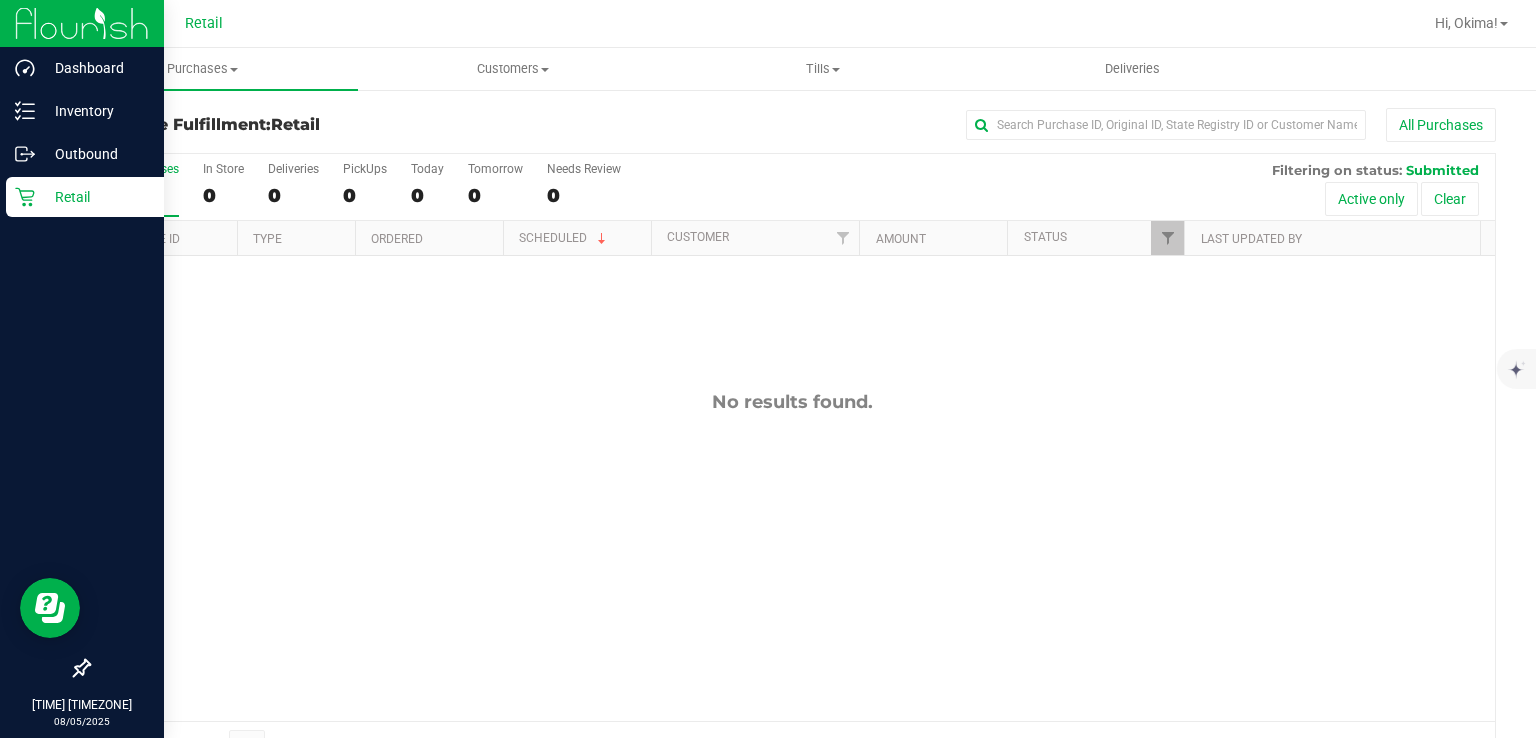 click on "Retail" at bounding box center [95, 197] 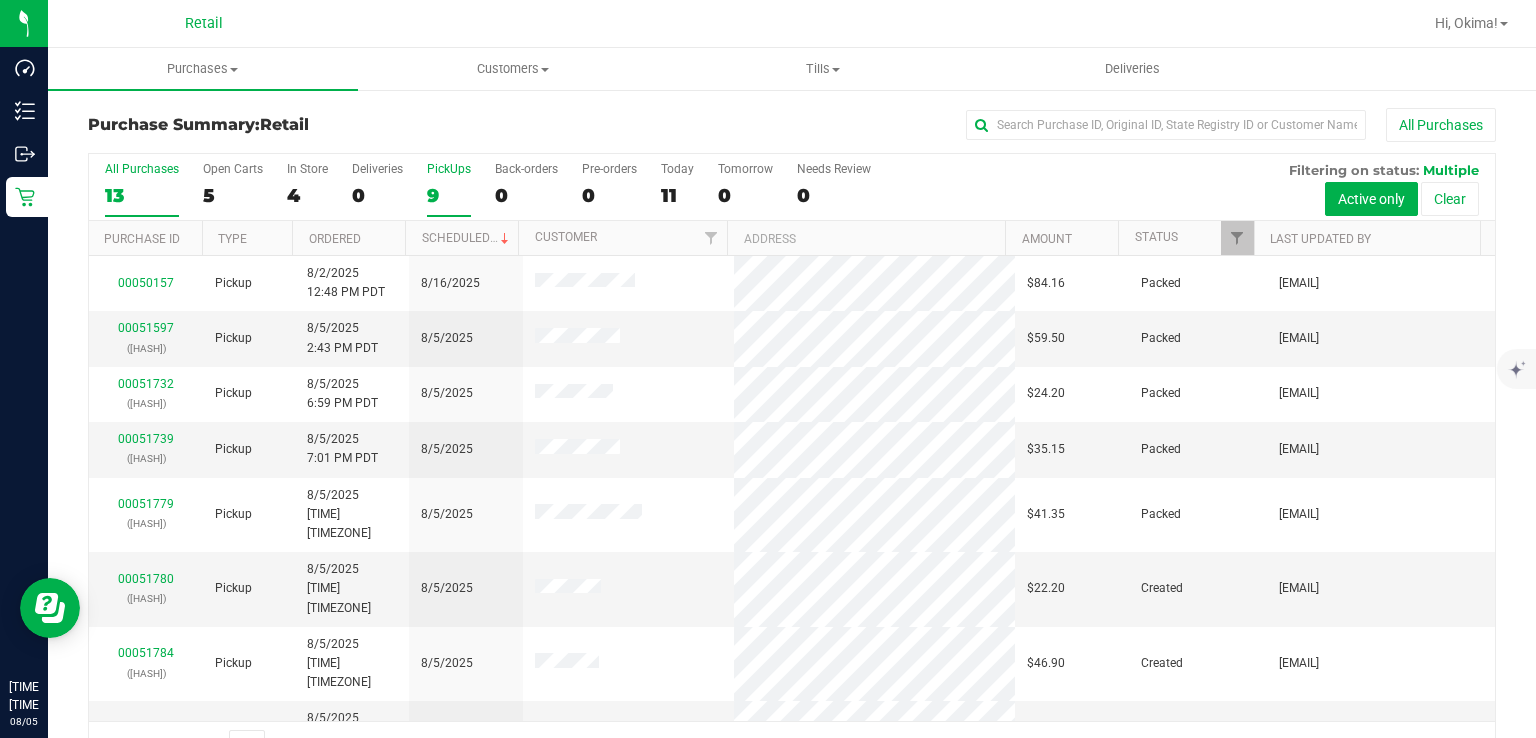 click on "PickUps
9" at bounding box center (449, 189) 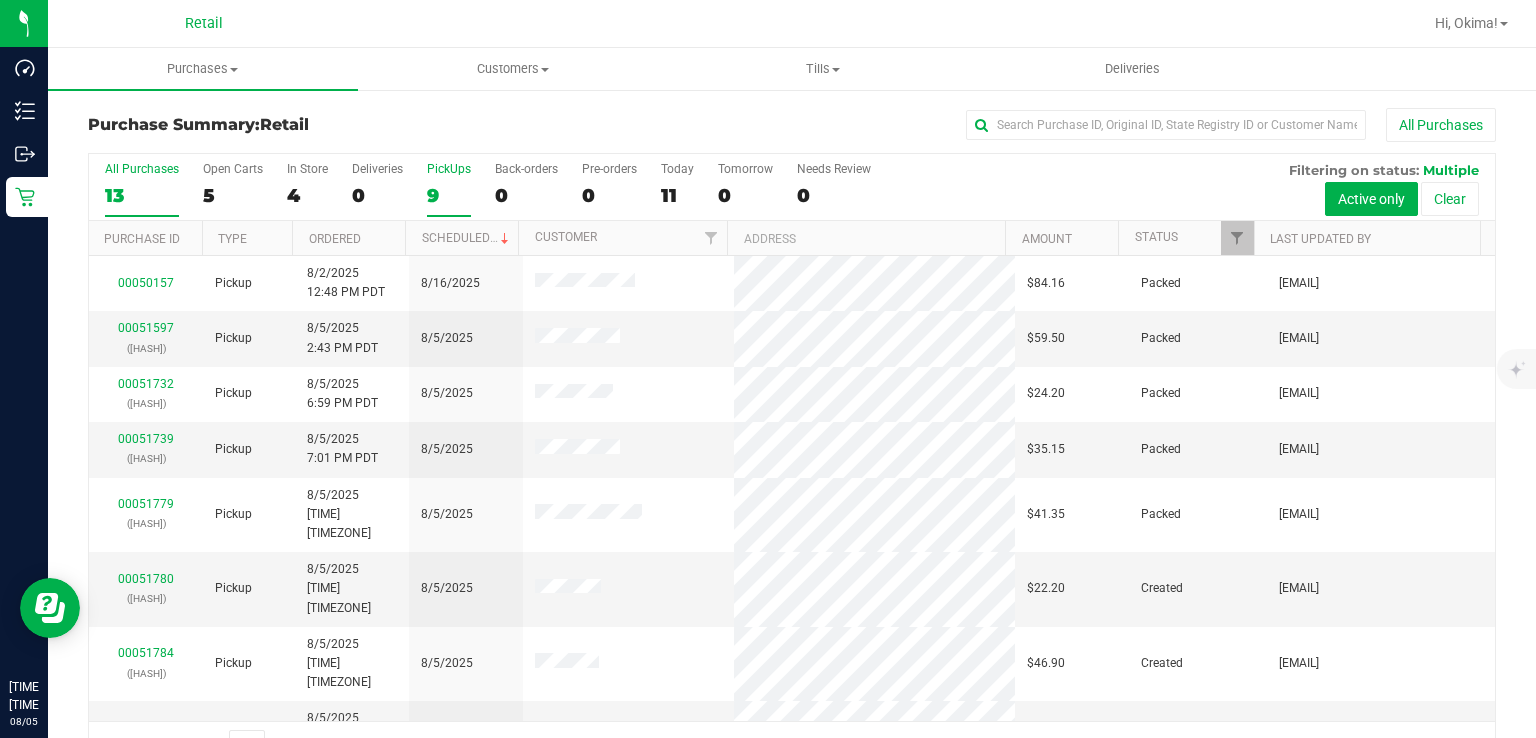 click on "PickUps
9" at bounding box center (0, 0) 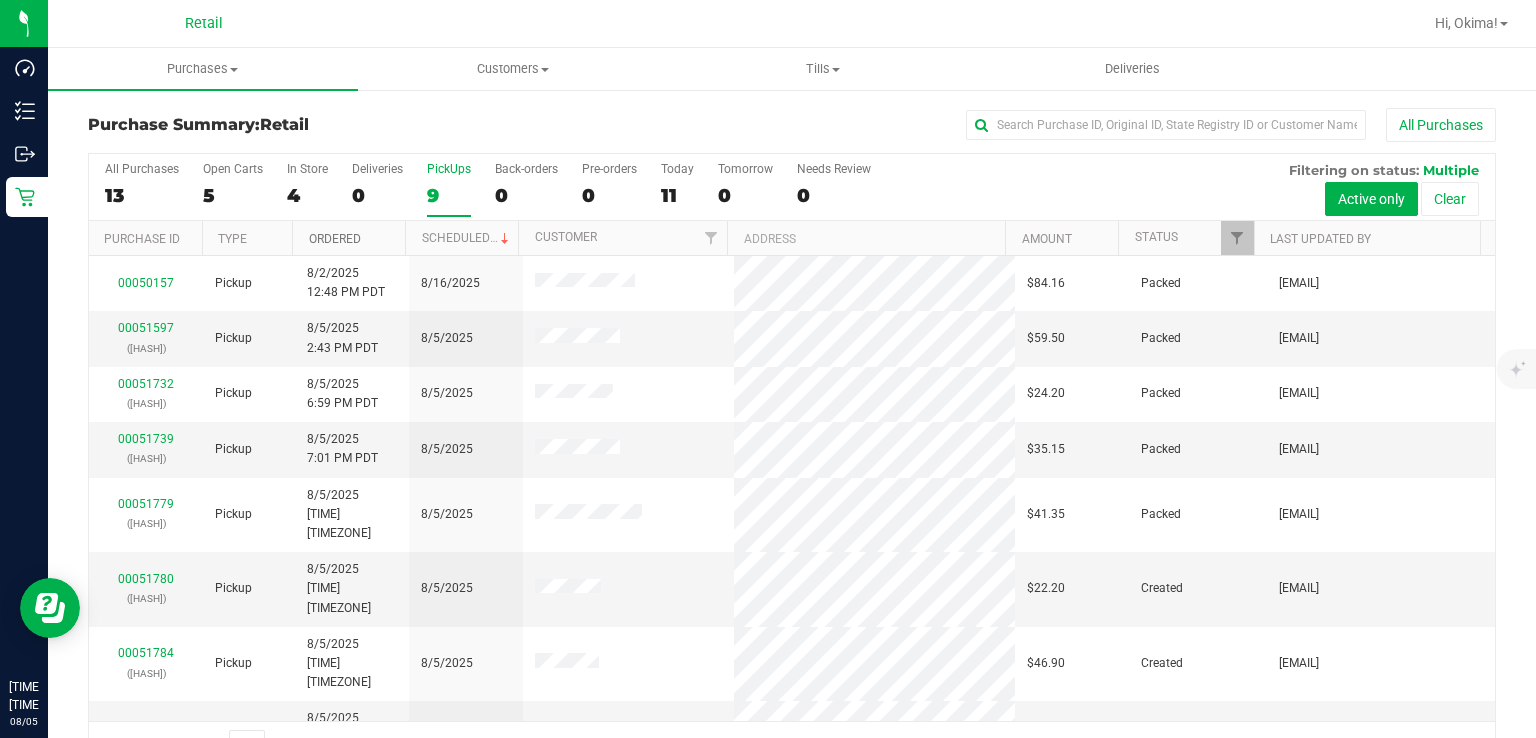 click on "Ordered" at bounding box center [335, 239] 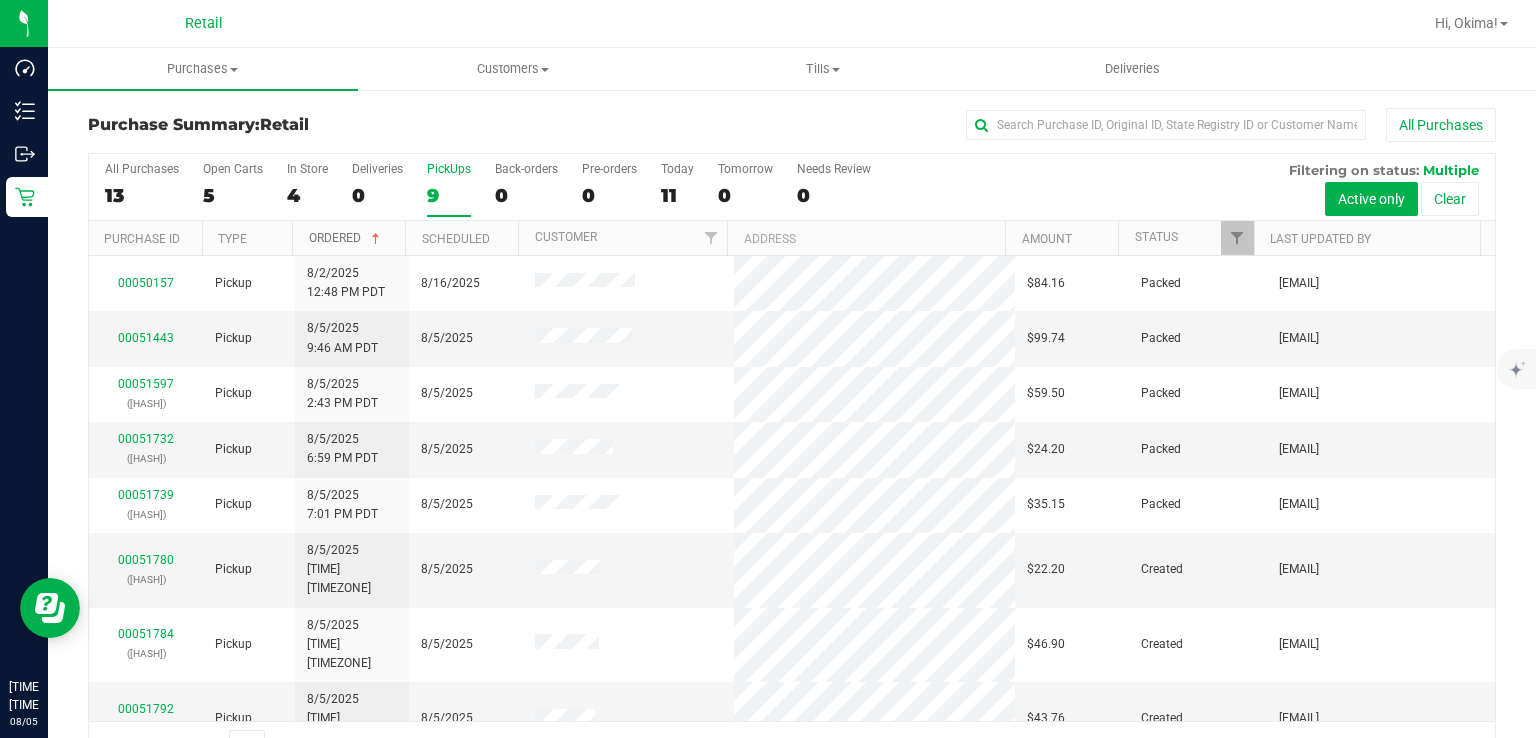 scroll, scrollTop: 31, scrollLeft: 0, axis: vertical 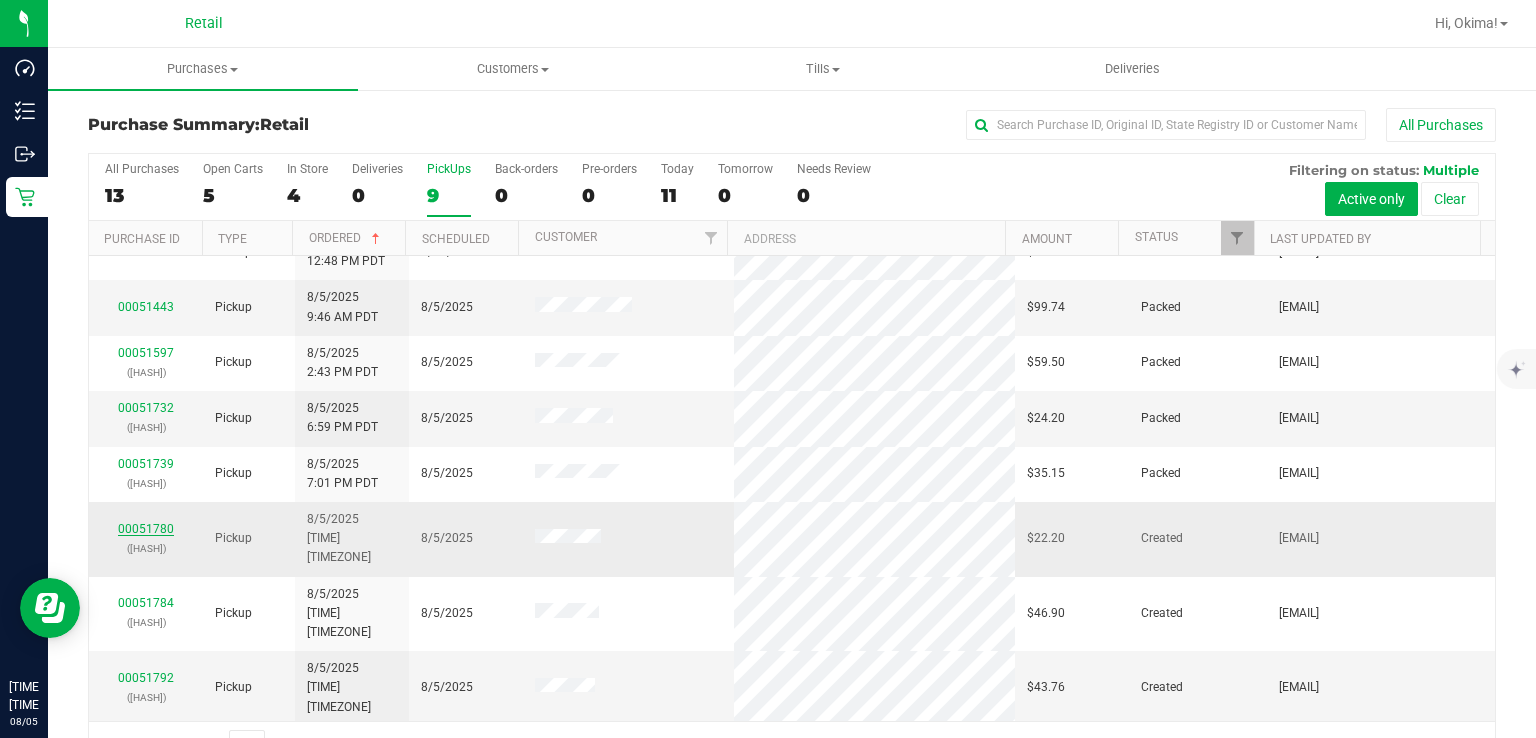 click on "00051780" at bounding box center (146, 529) 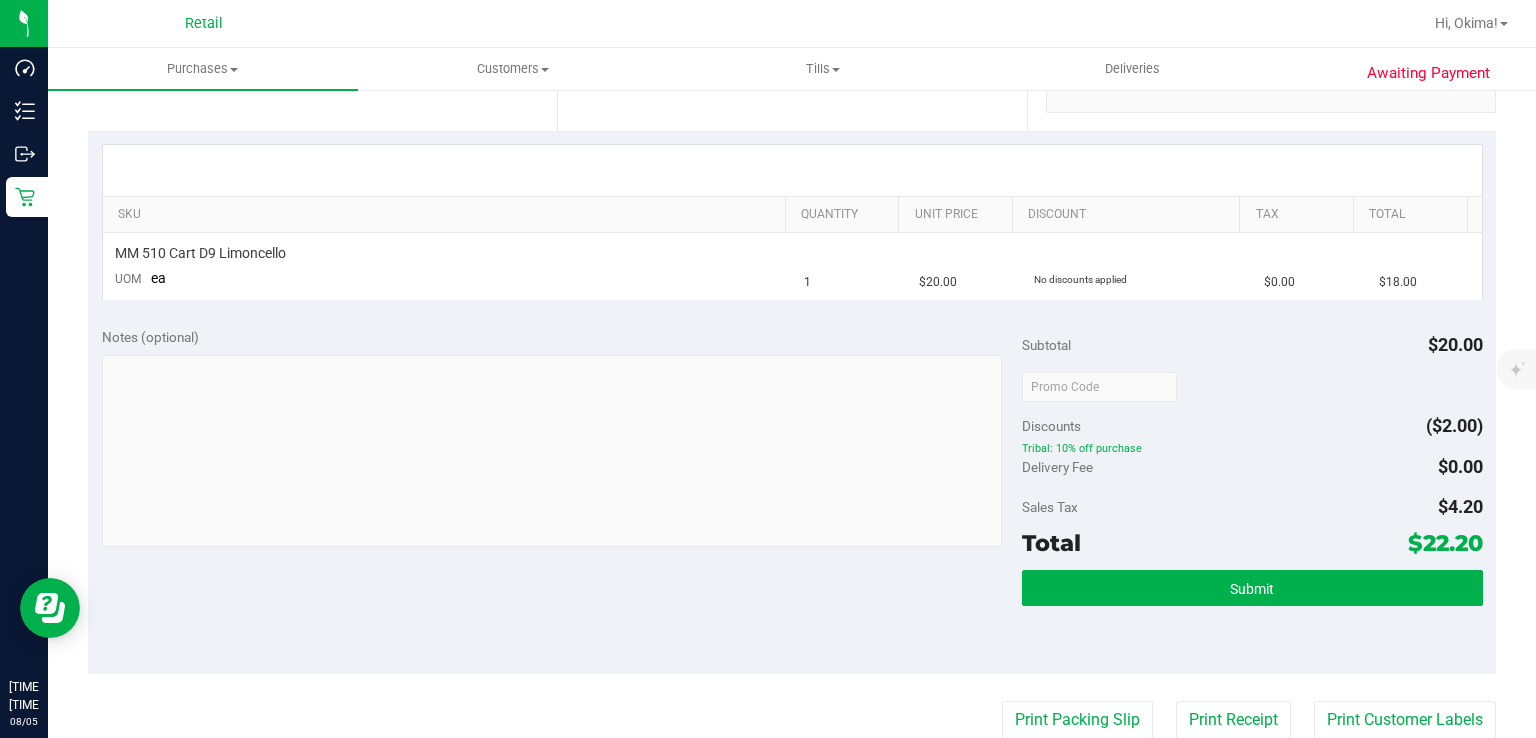 scroll, scrollTop: 402, scrollLeft: 0, axis: vertical 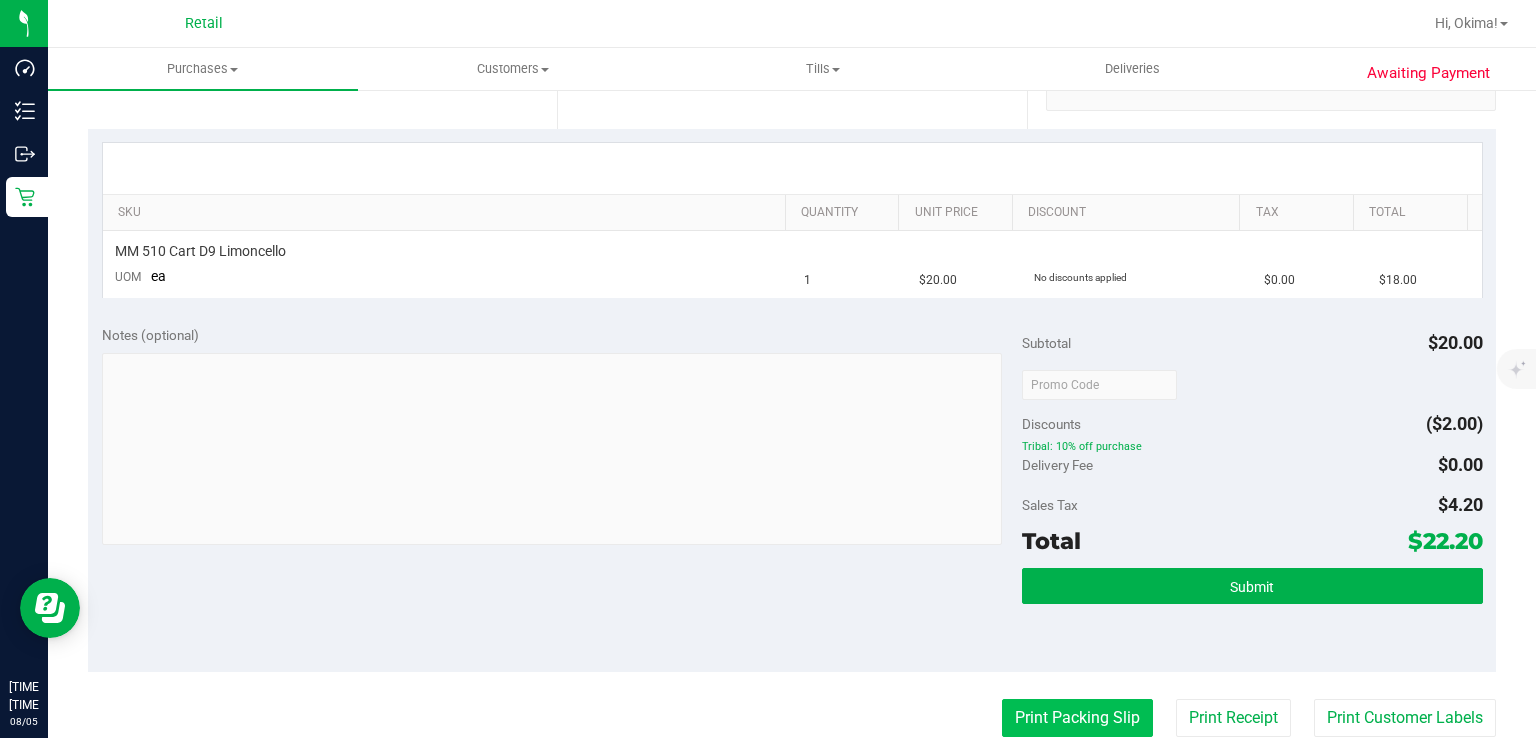 click on "Print Packing Slip" at bounding box center (1077, 718) 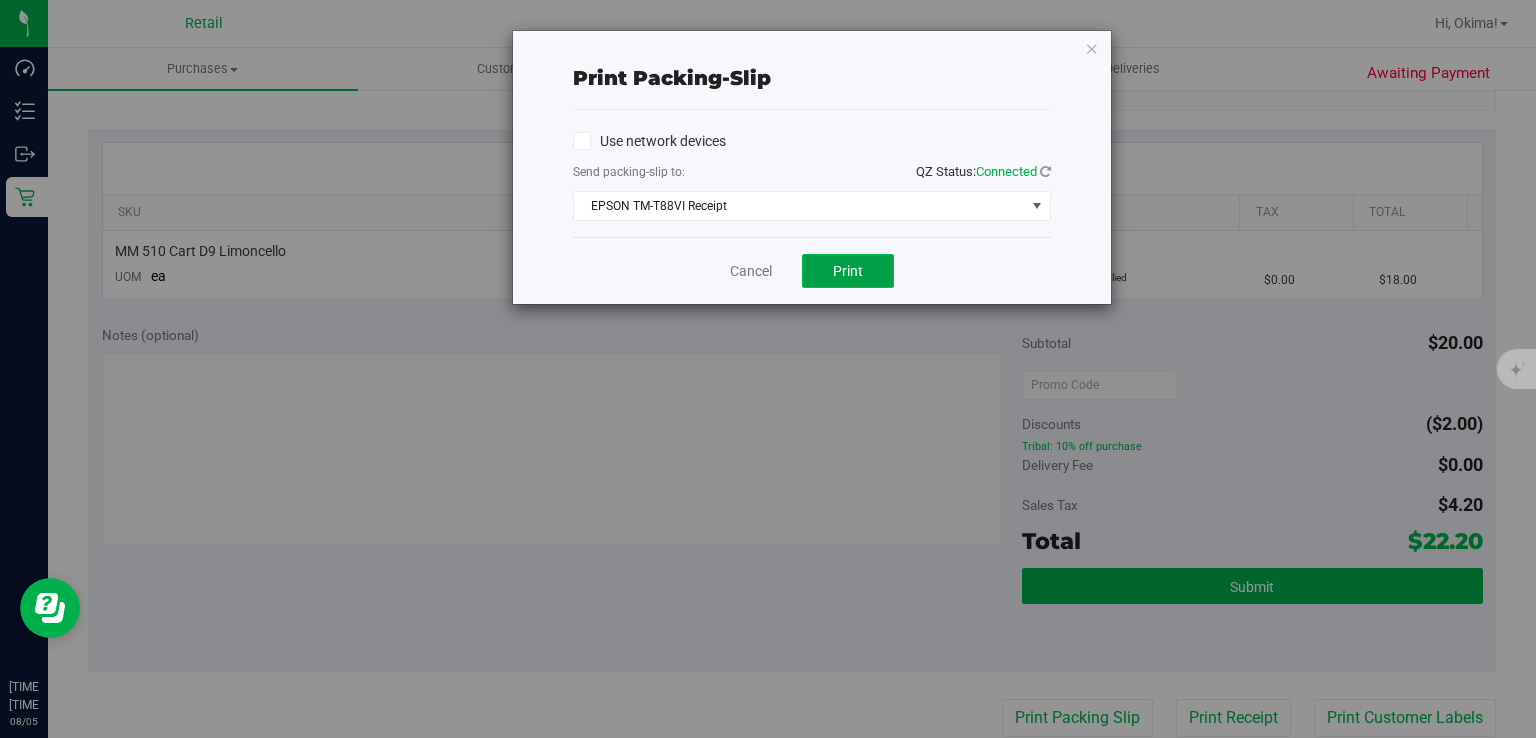 click on "Print" at bounding box center (848, 271) 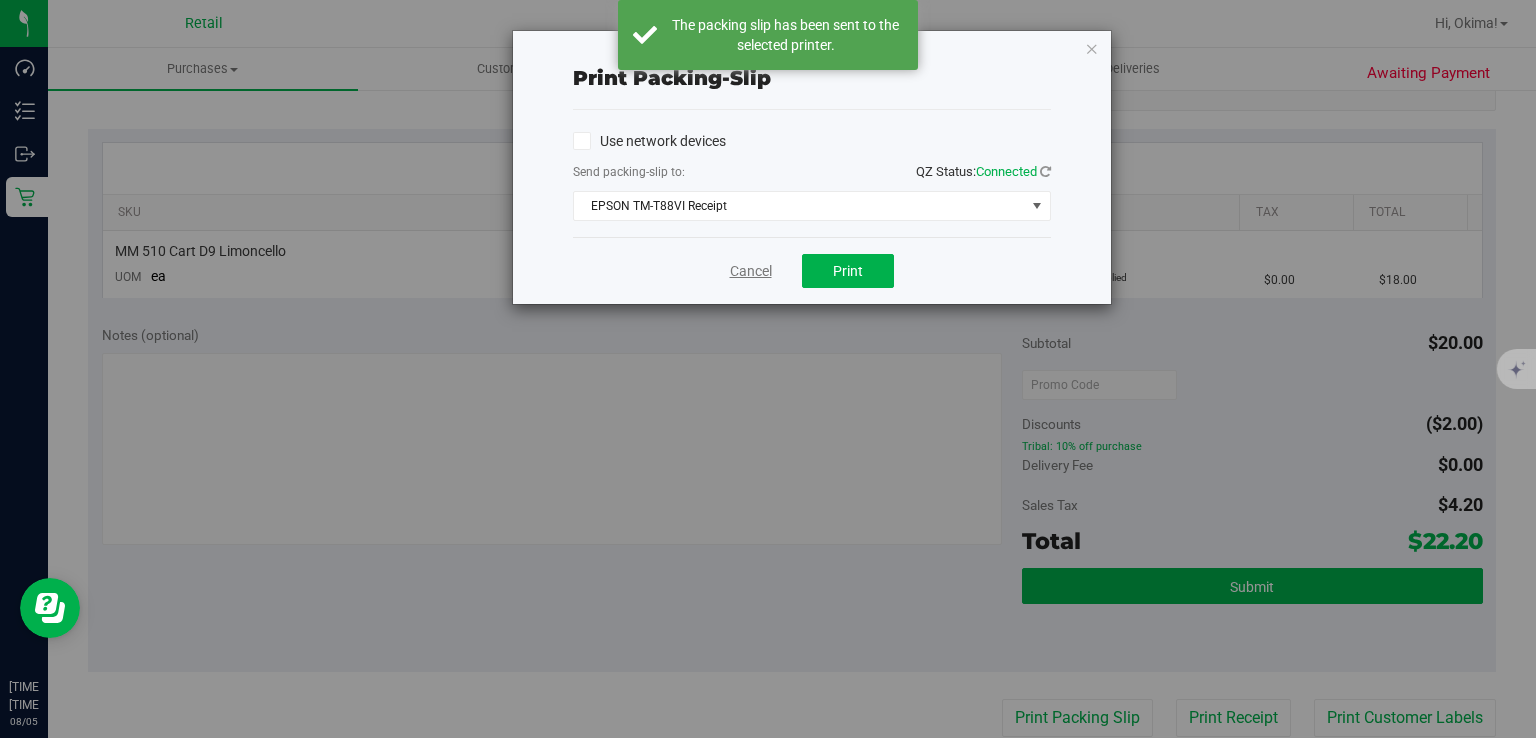 click on "Cancel" at bounding box center (751, 271) 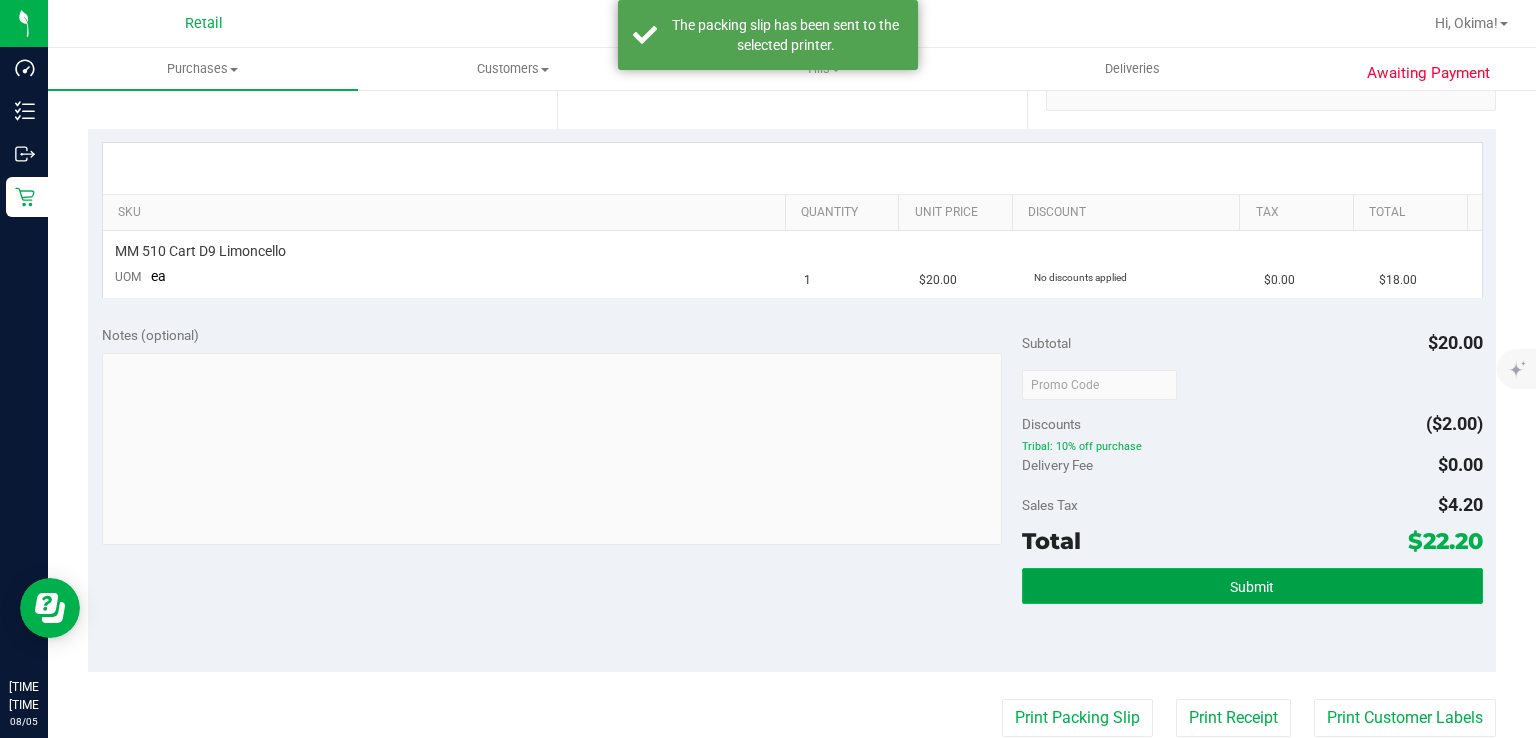 click on "Submit" at bounding box center (1252, 586) 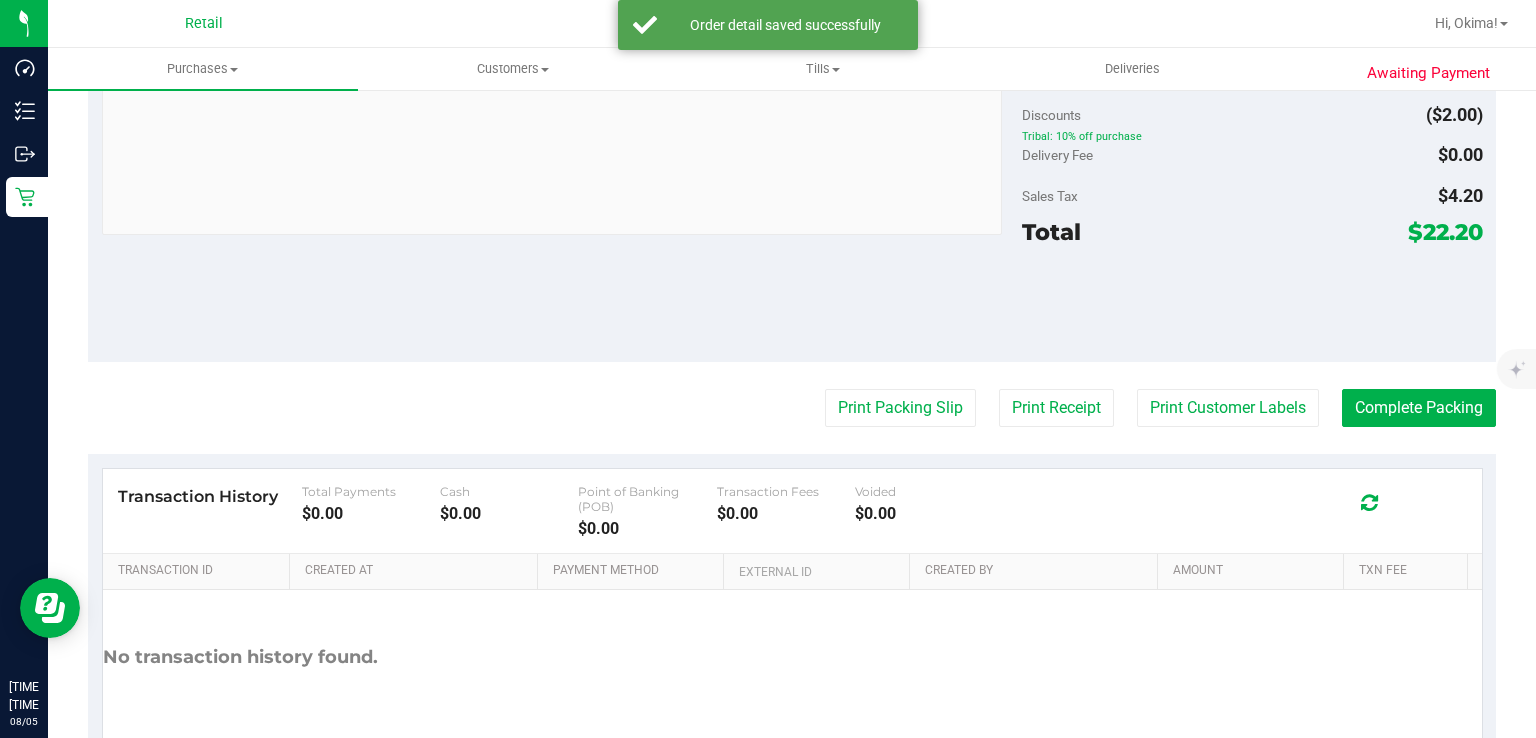 scroll, scrollTop: 761, scrollLeft: 0, axis: vertical 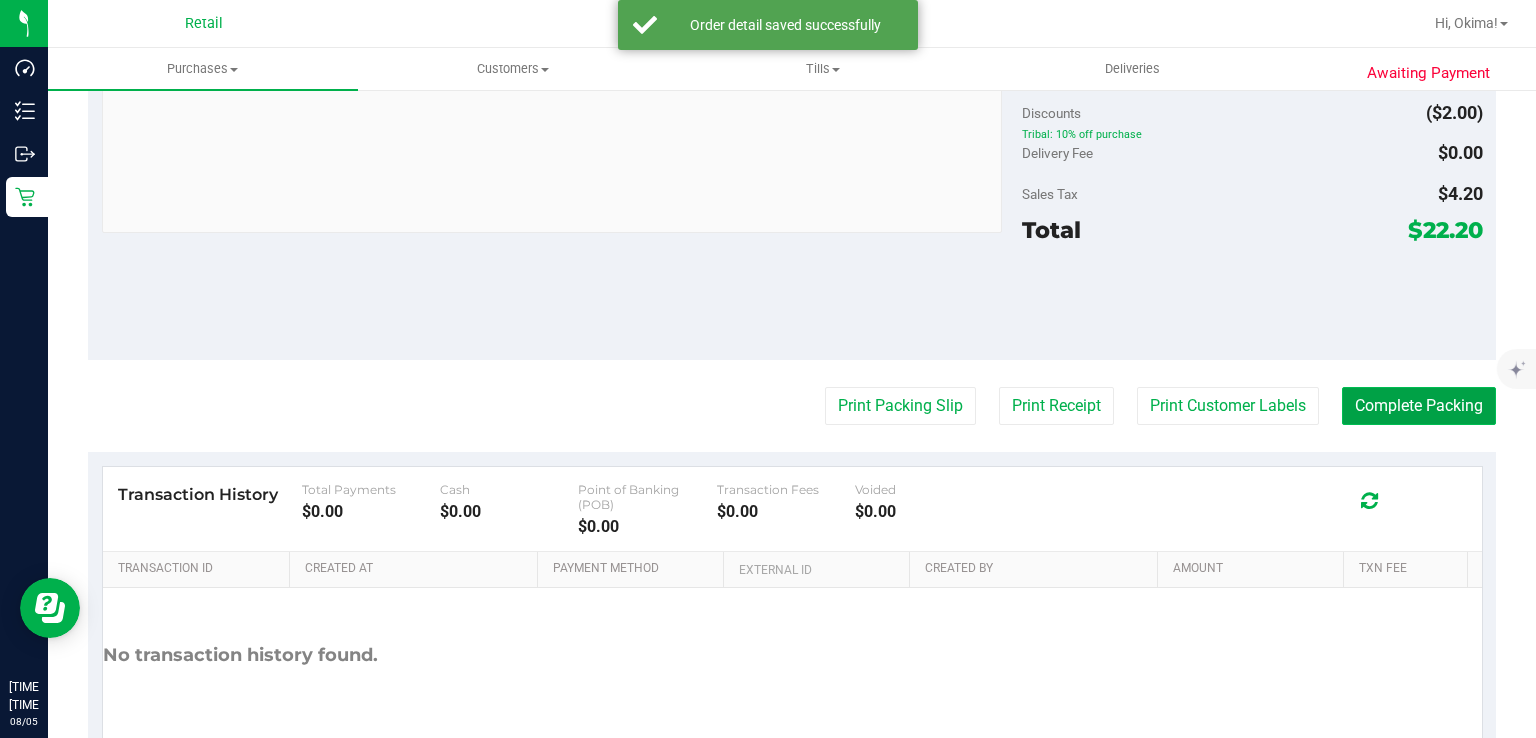 click on "Complete Packing" at bounding box center (1419, 406) 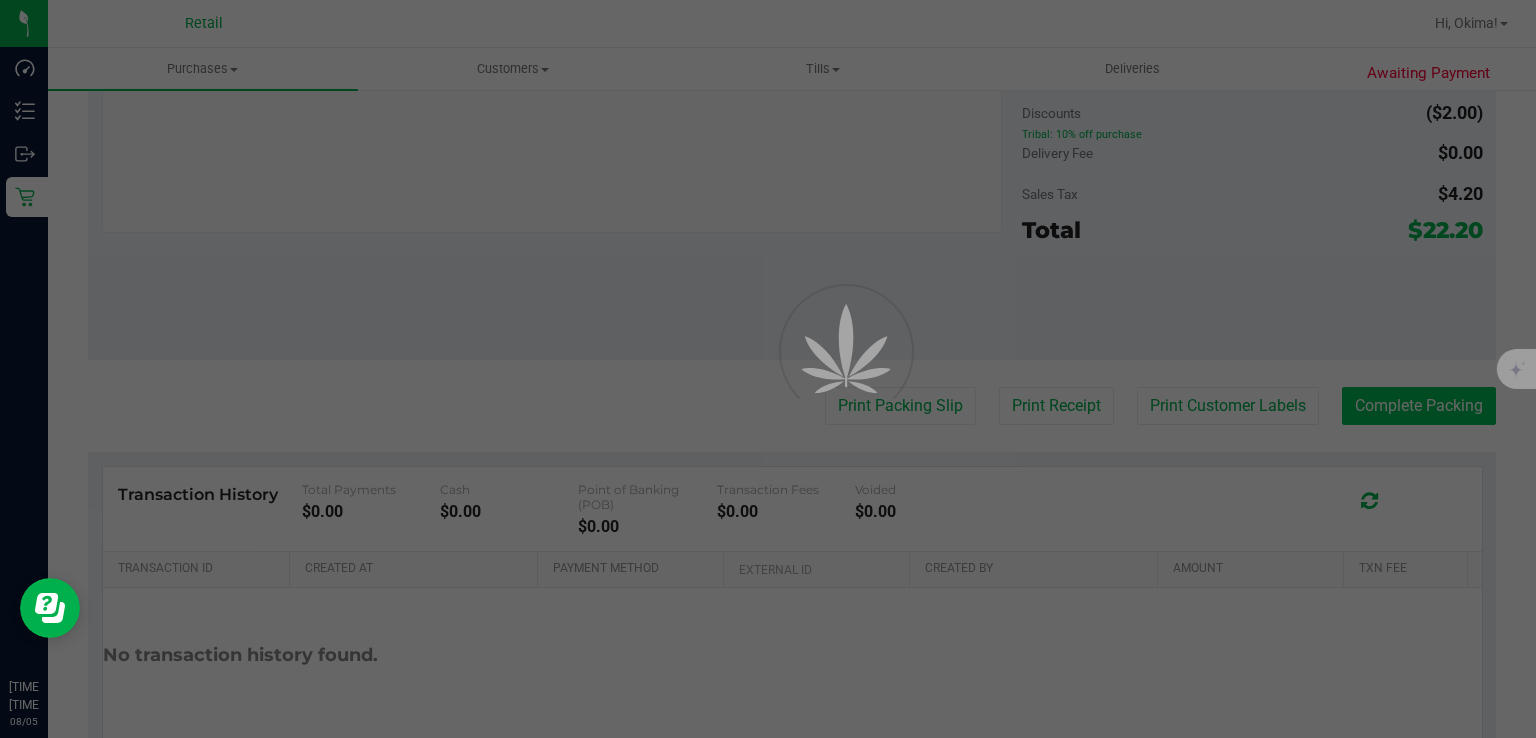 scroll, scrollTop: 0, scrollLeft: 0, axis: both 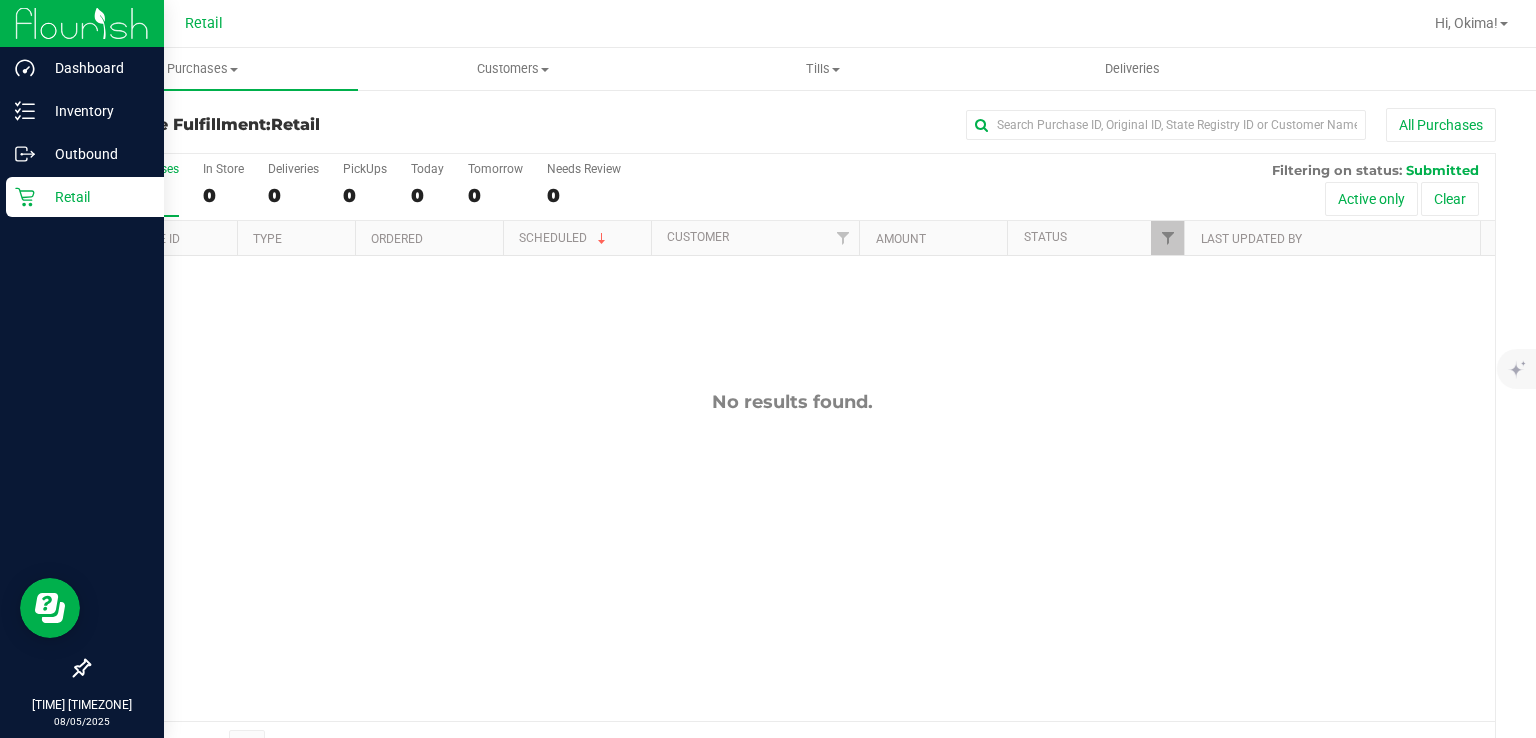 click 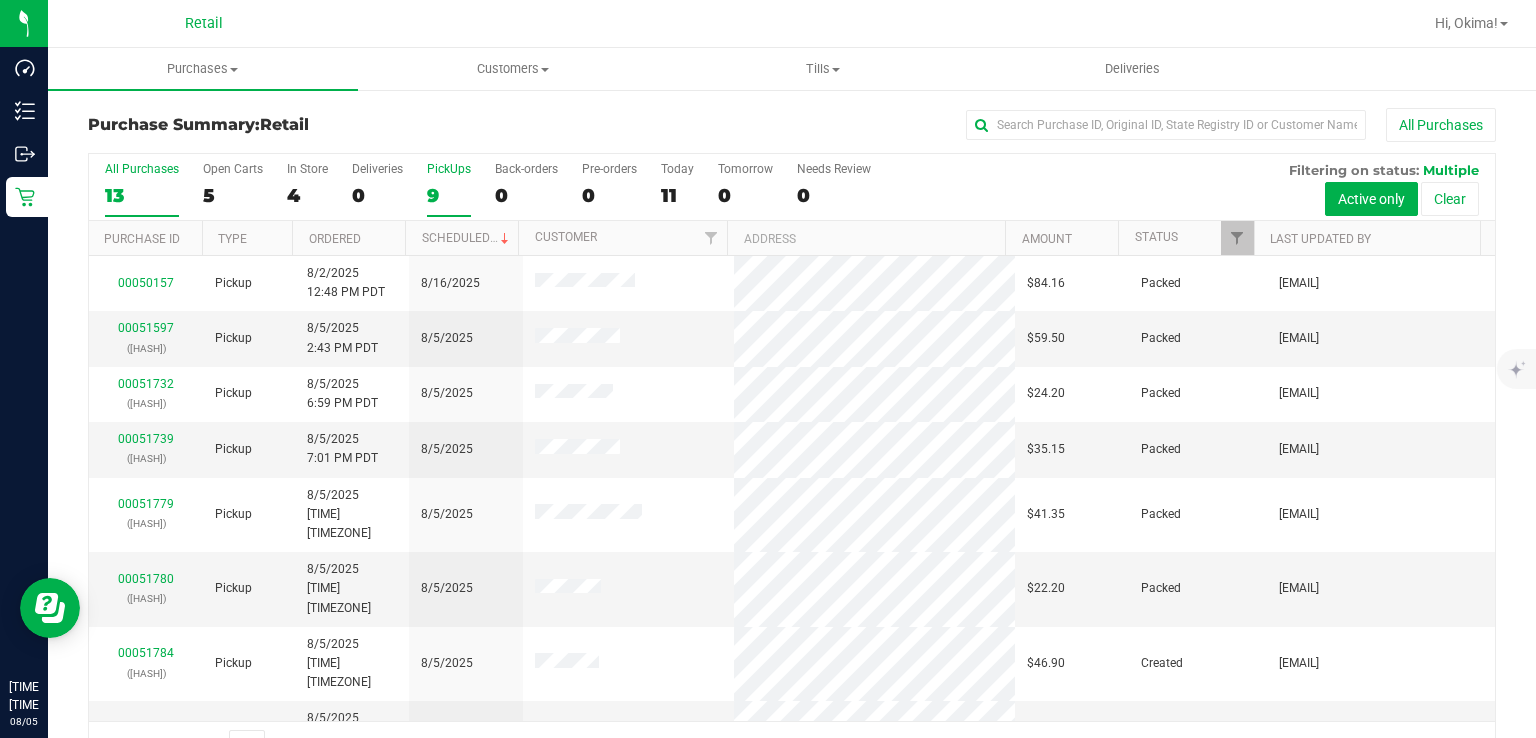 click on "9" at bounding box center (449, 195) 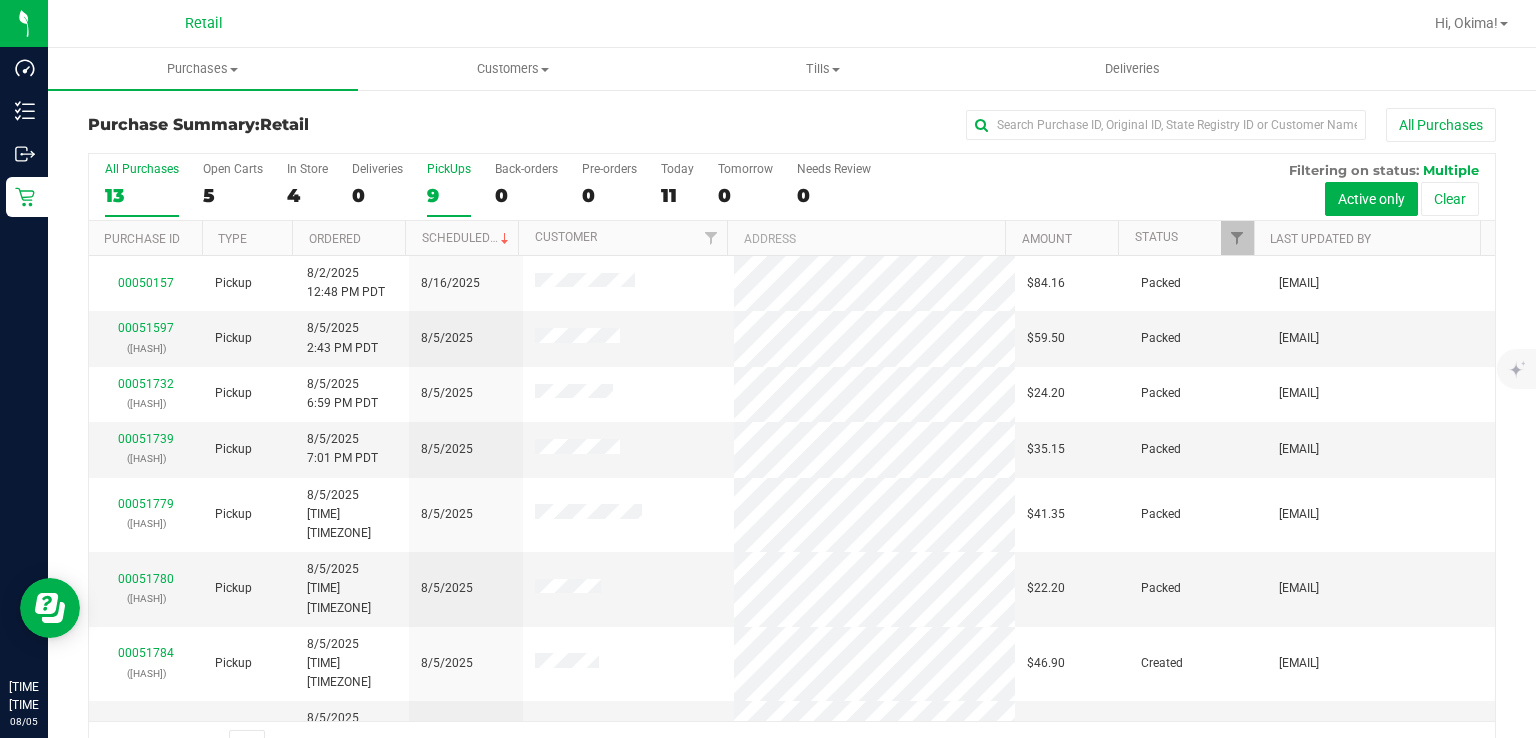 click on "PickUps
9" at bounding box center (0, 0) 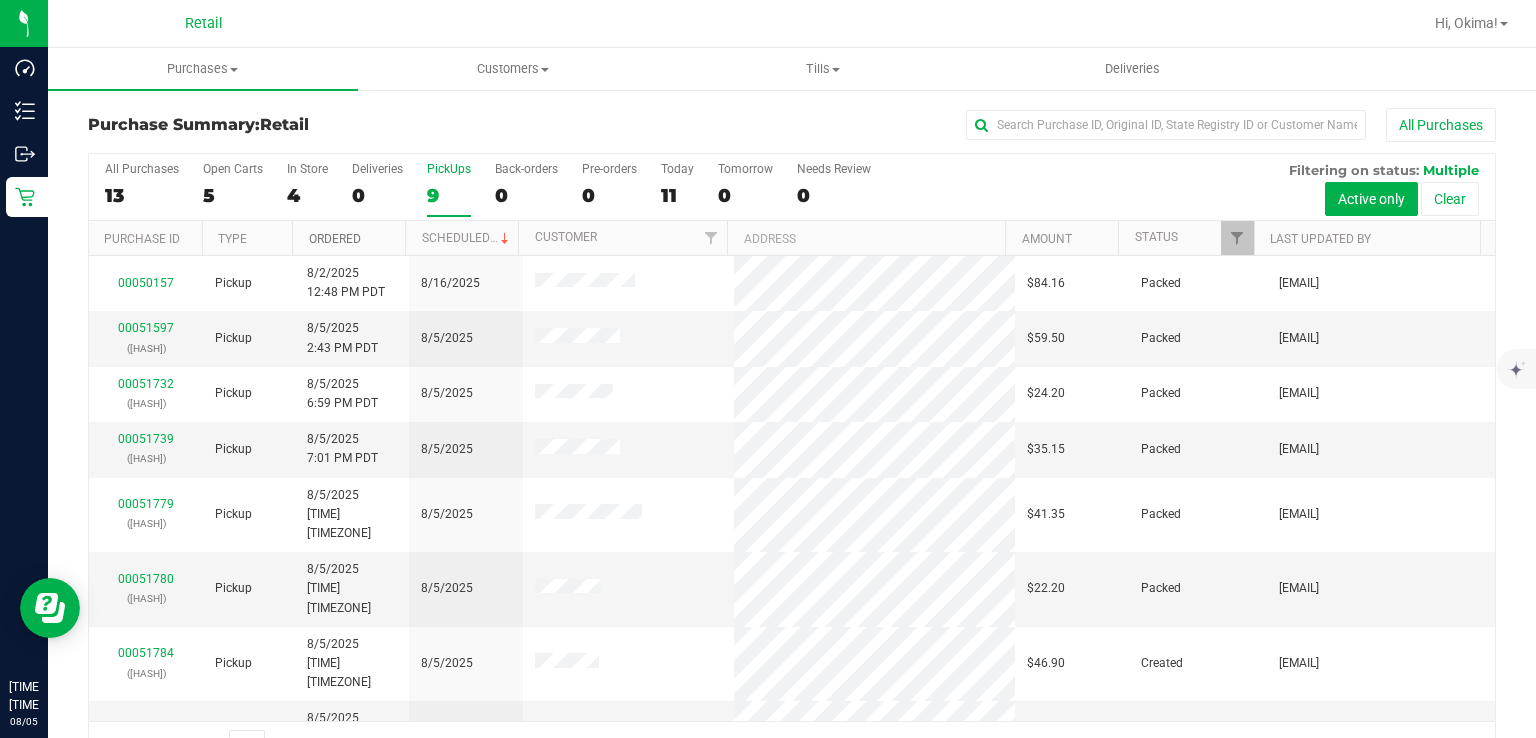 click on "Ordered" at bounding box center (335, 239) 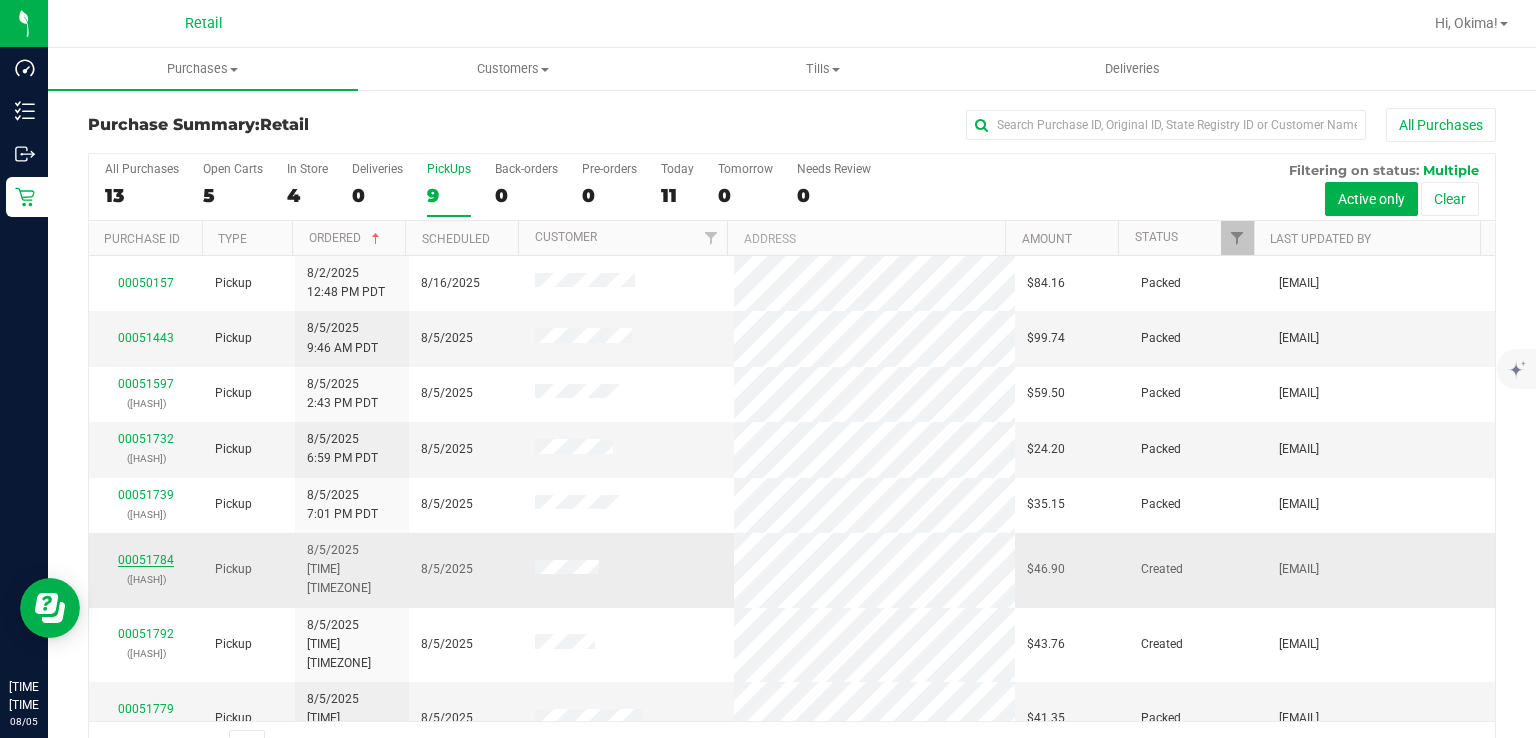 click on "00051784" at bounding box center (146, 560) 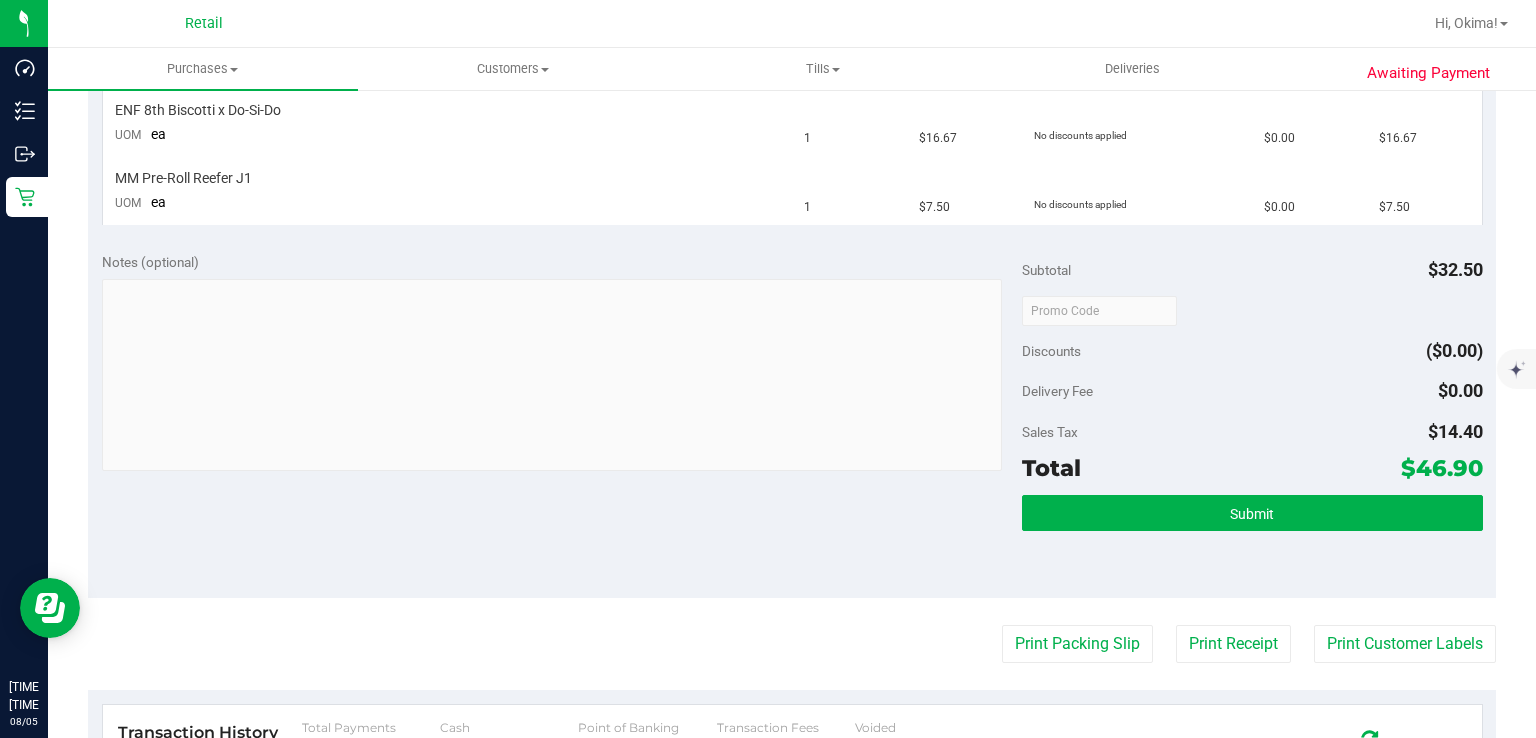 scroll, scrollTop: 620, scrollLeft: 0, axis: vertical 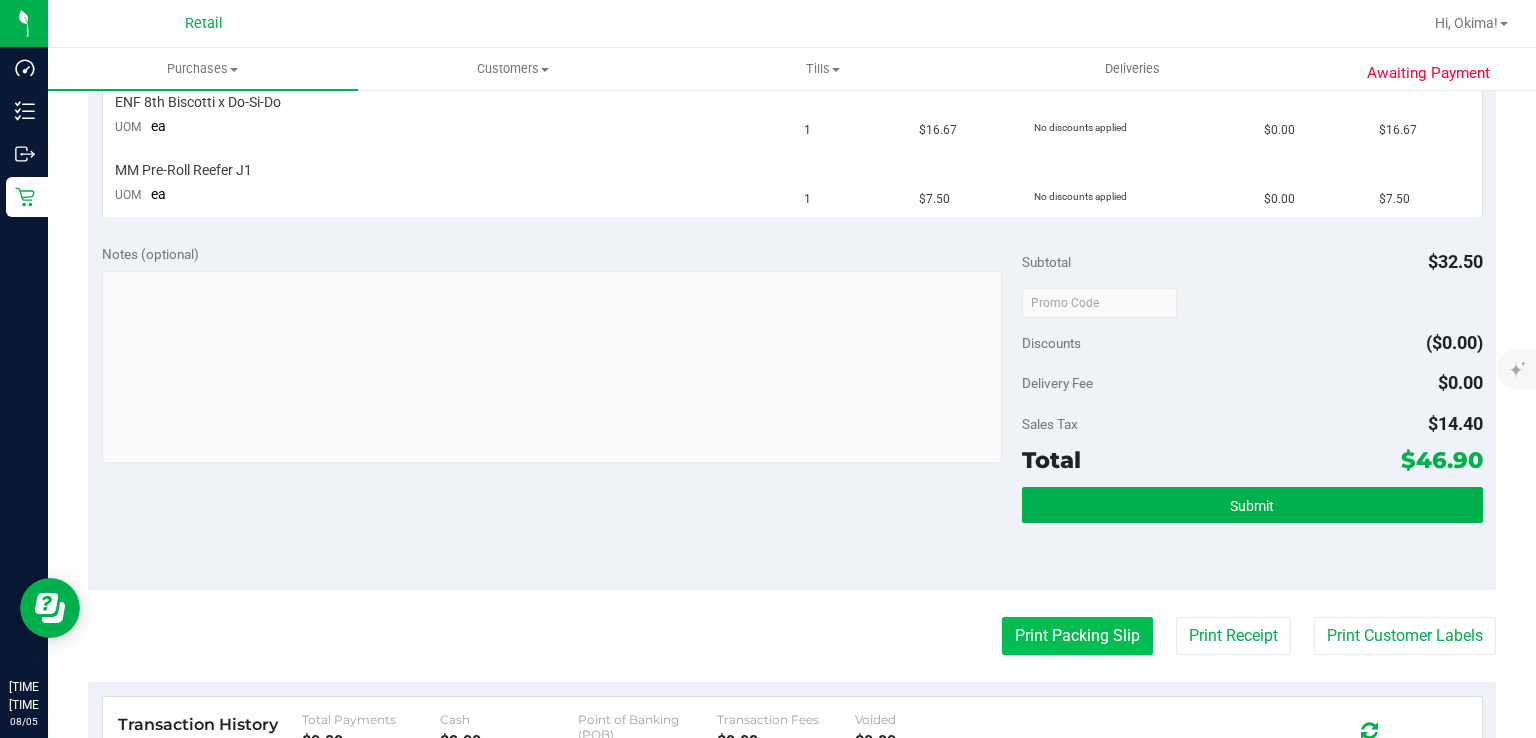 click on "Print Packing Slip" at bounding box center [1077, 636] 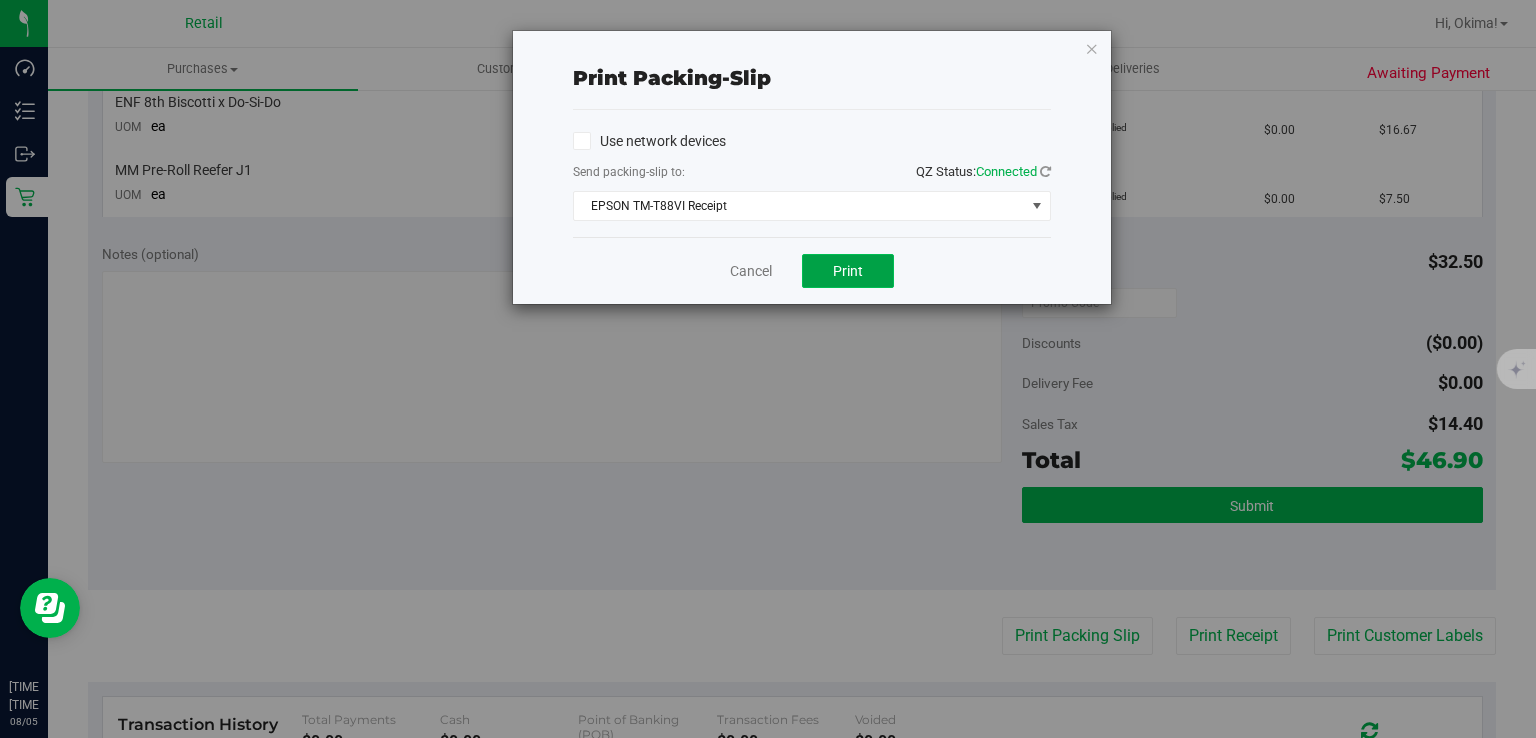 click on "Print" at bounding box center [848, 271] 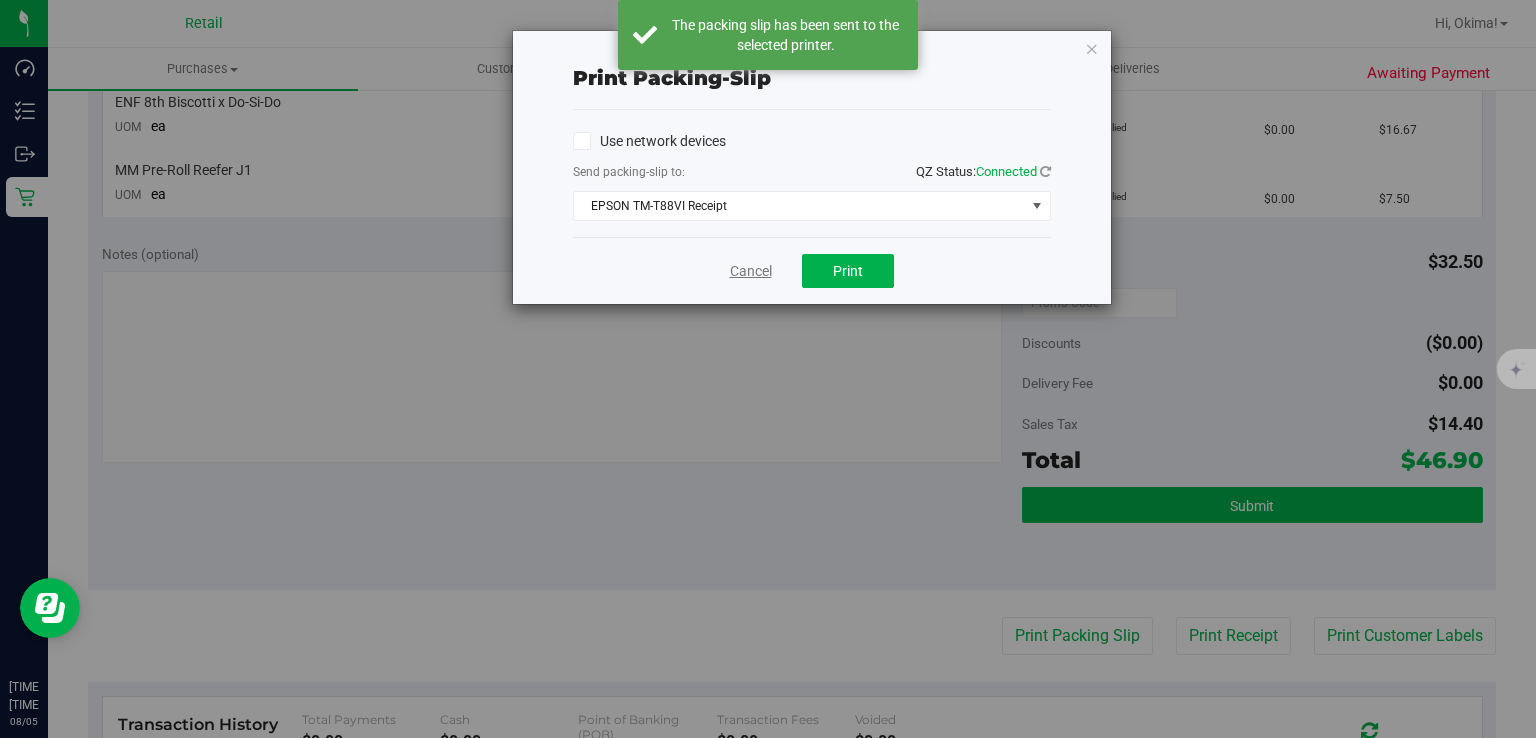 click on "Cancel" at bounding box center [751, 271] 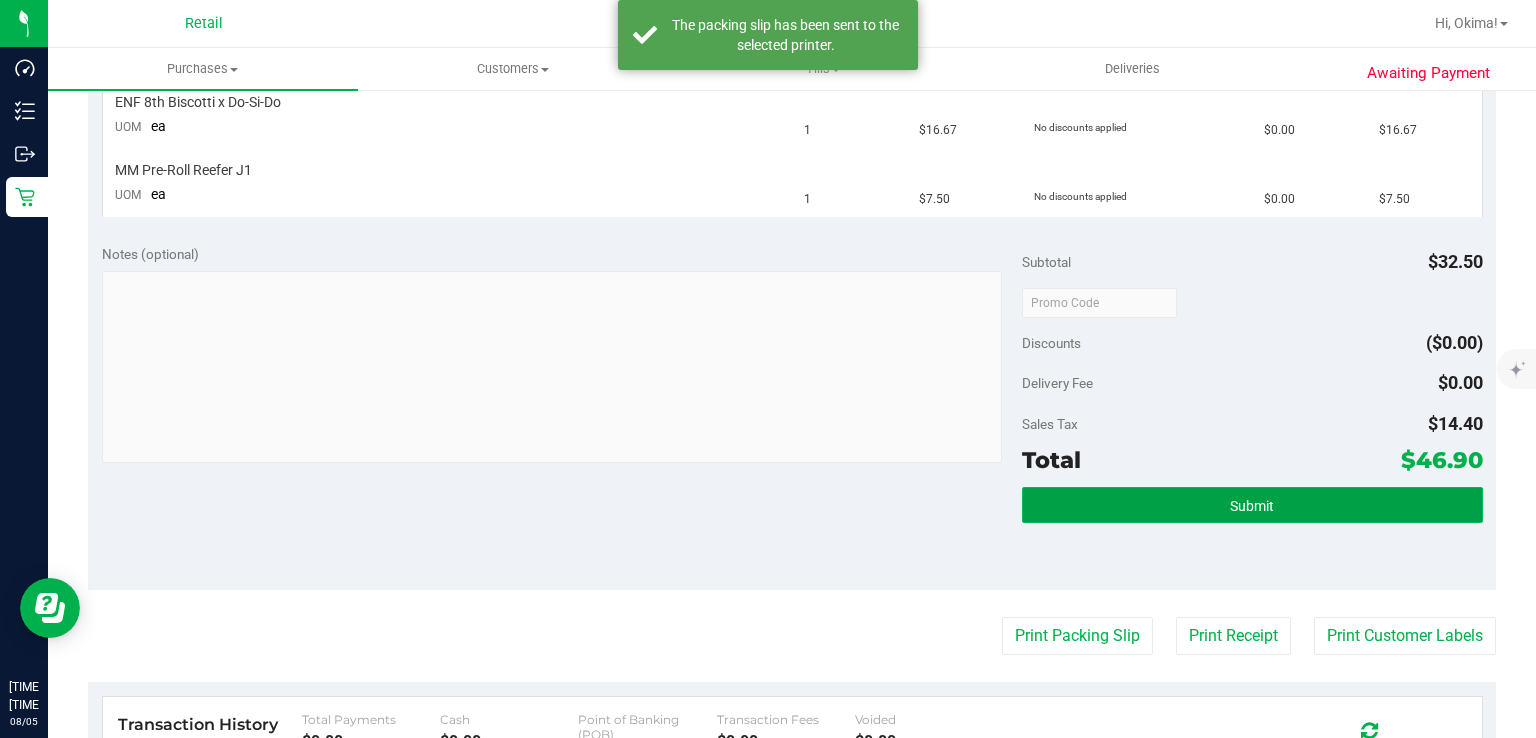click on "Submit" at bounding box center (1252, 505) 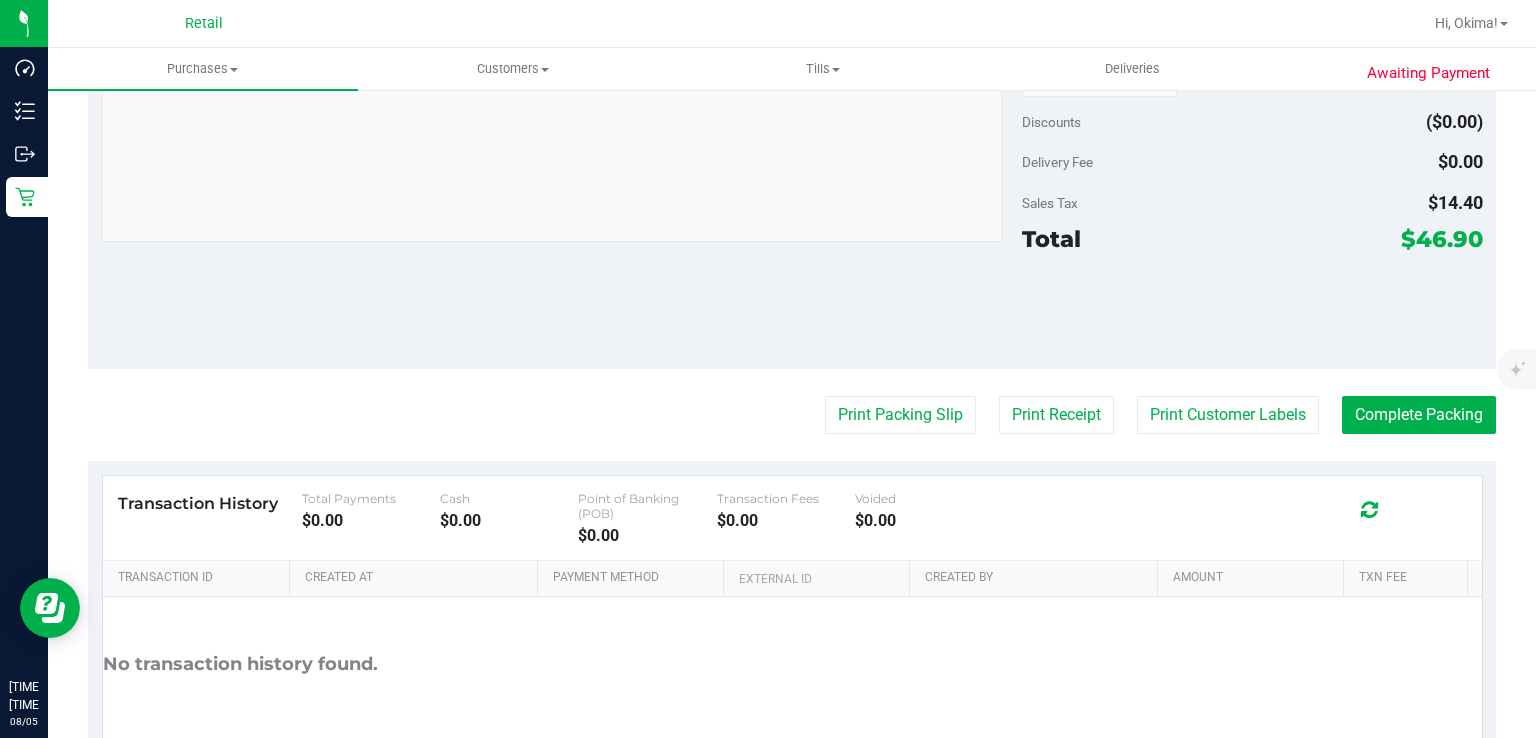 scroll, scrollTop: 986, scrollLeft: 0, axis: vertical 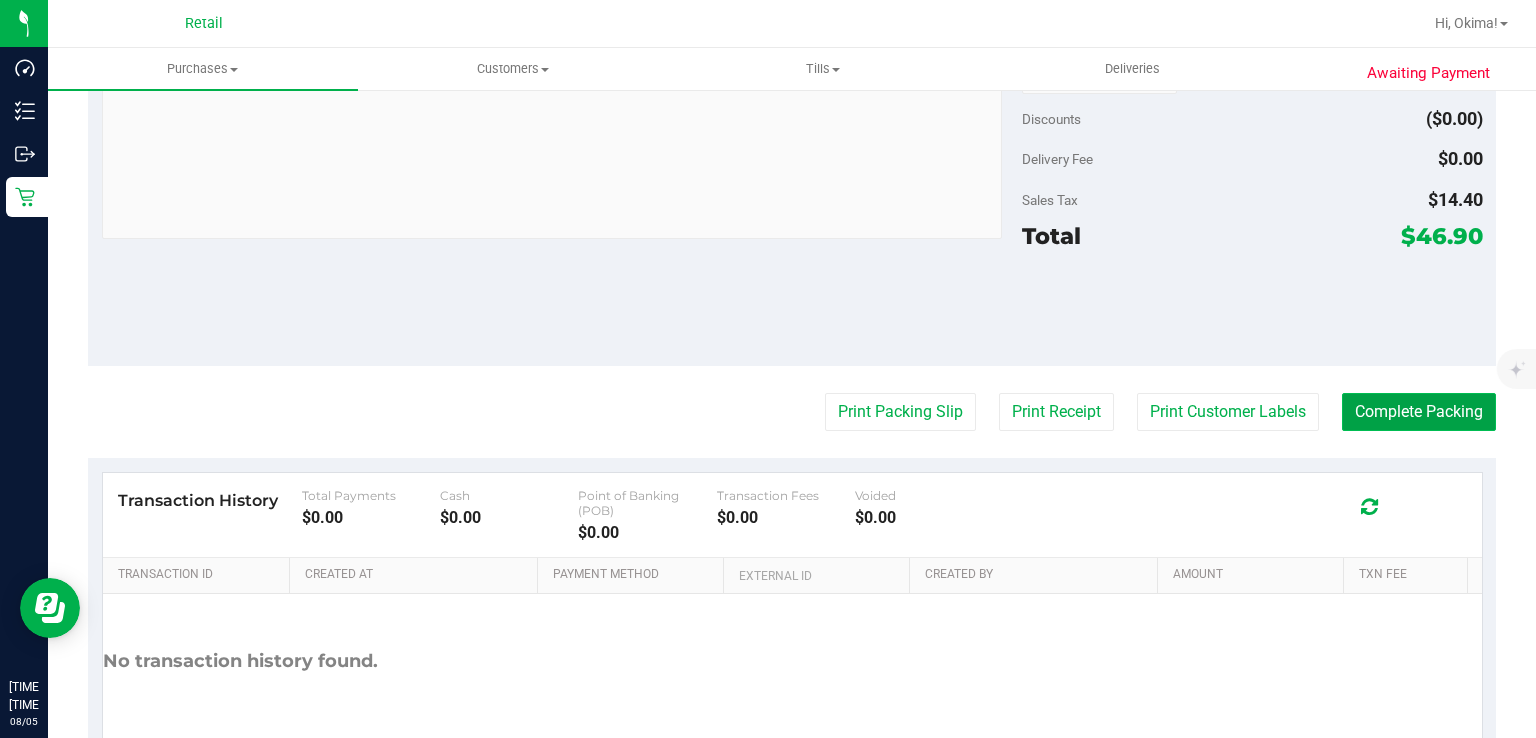 click on "Complete Packing" at bounding box center (1419, 412) 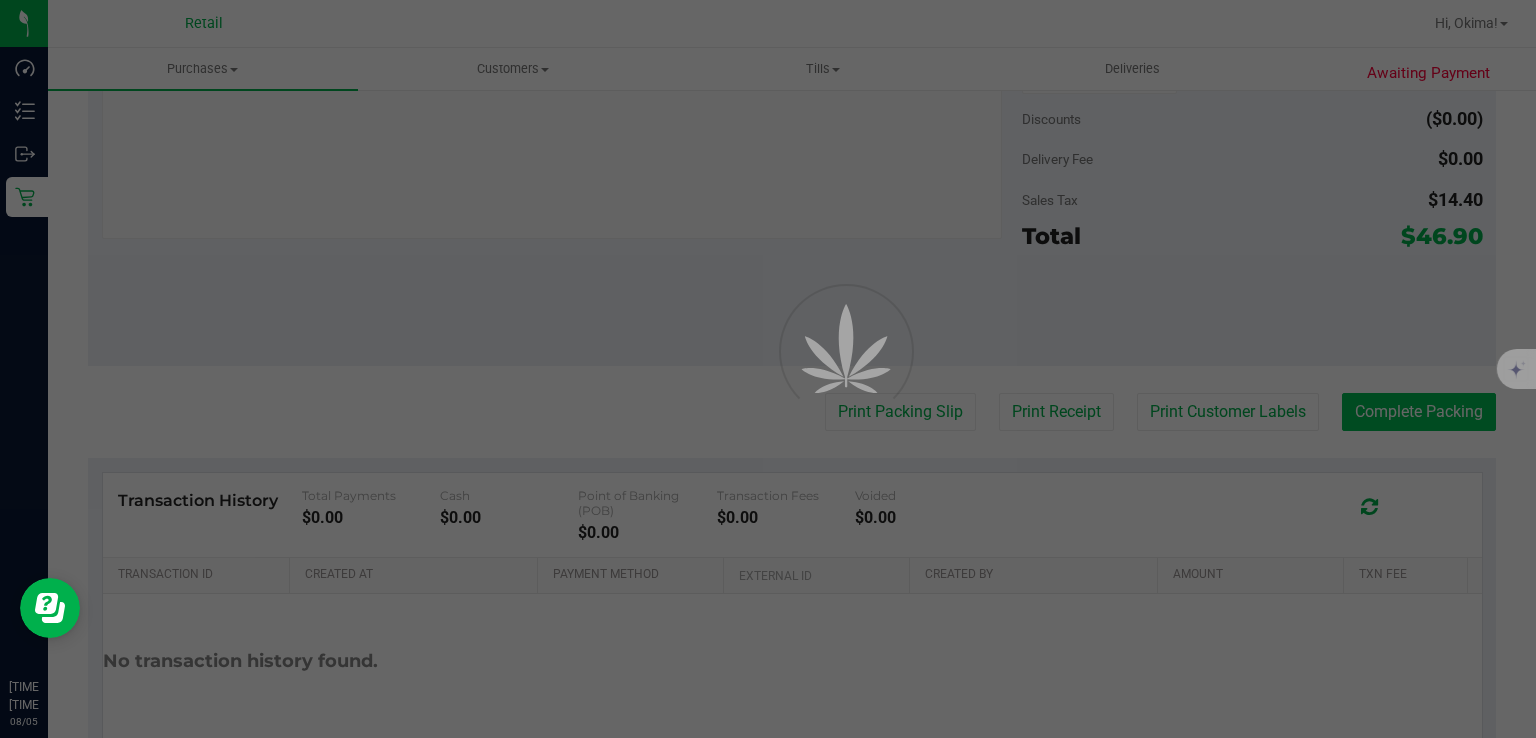 scroll, scrollTop: 0, scrollLeft: 0, axis: both 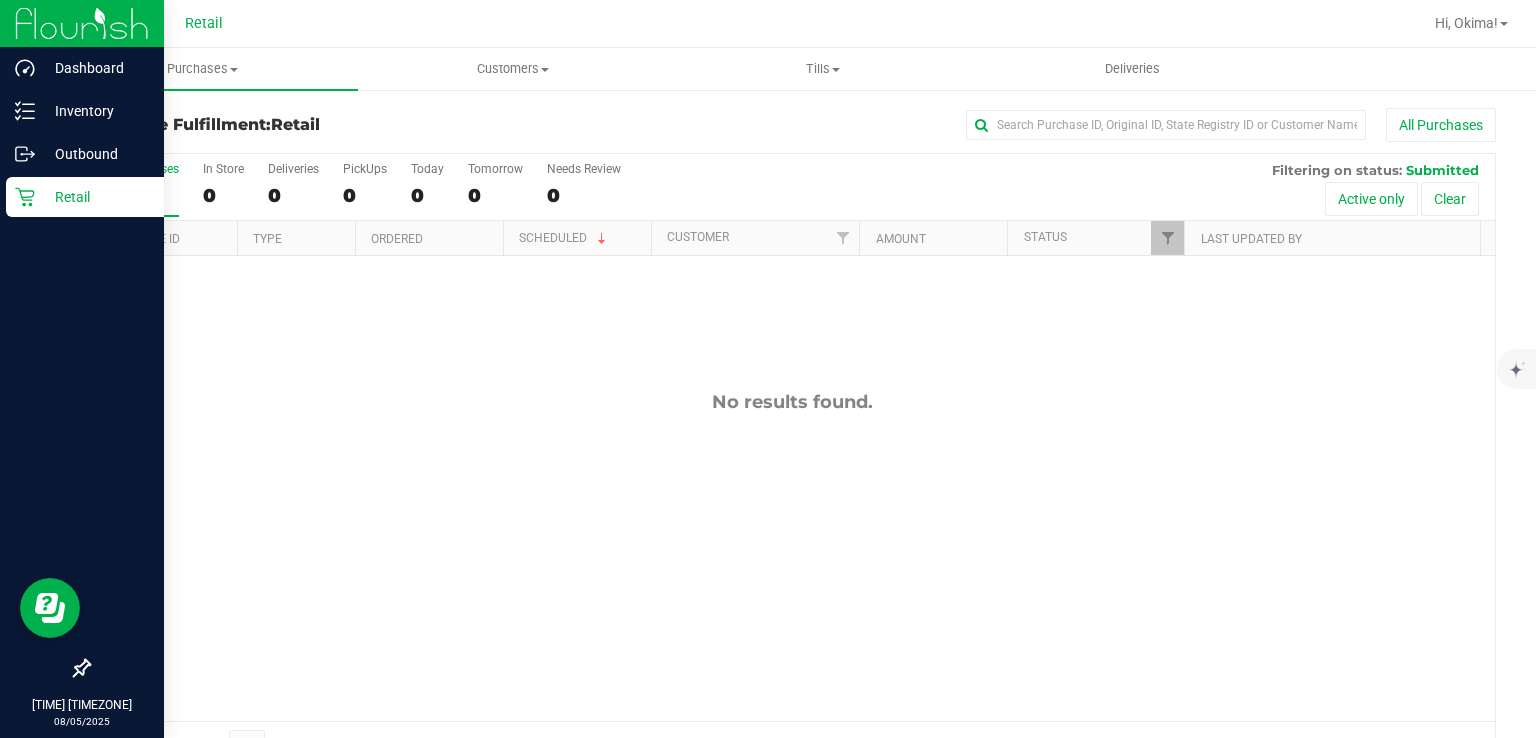 click on "Retail" at bounding box center [85, 197] 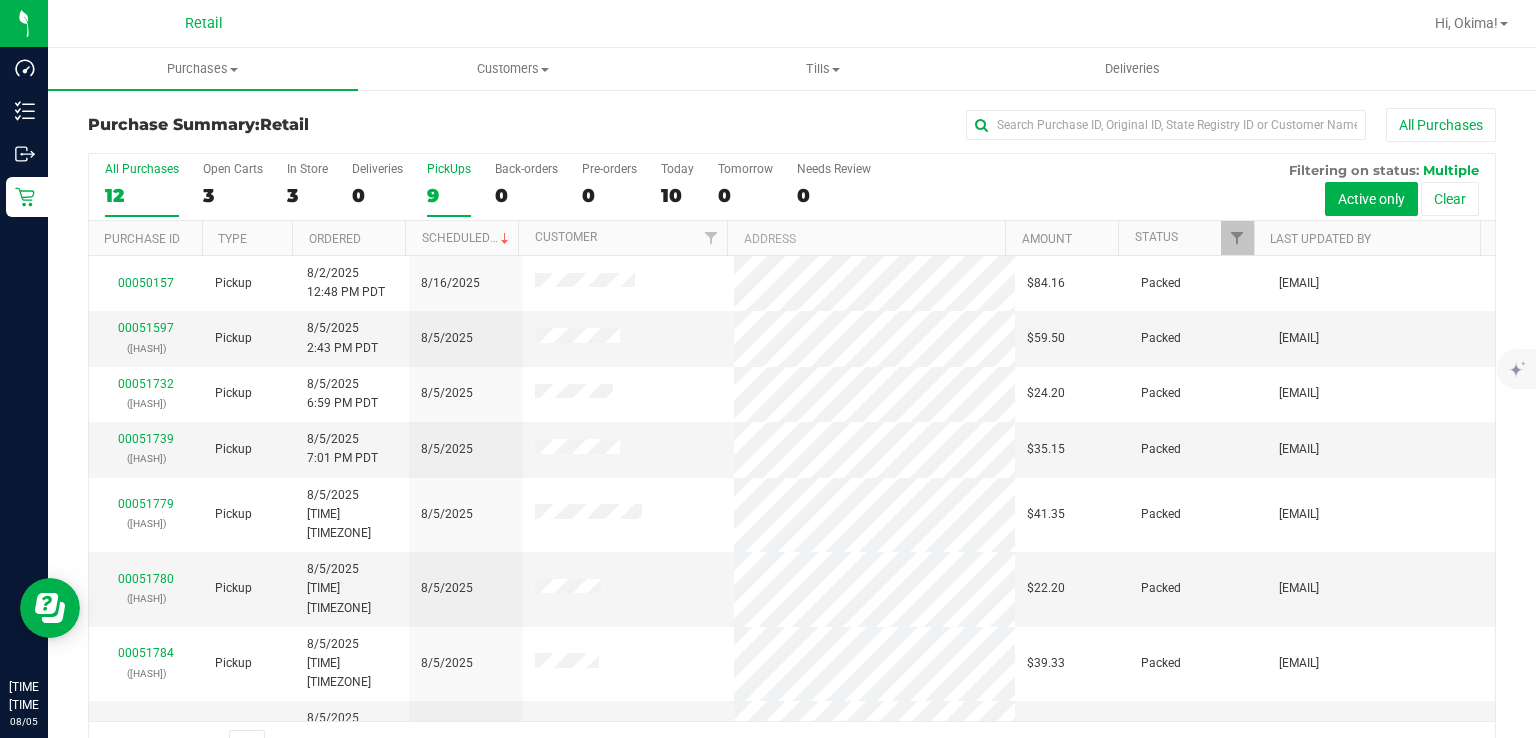 click on "PickUps" at bounding box center (449, 169) 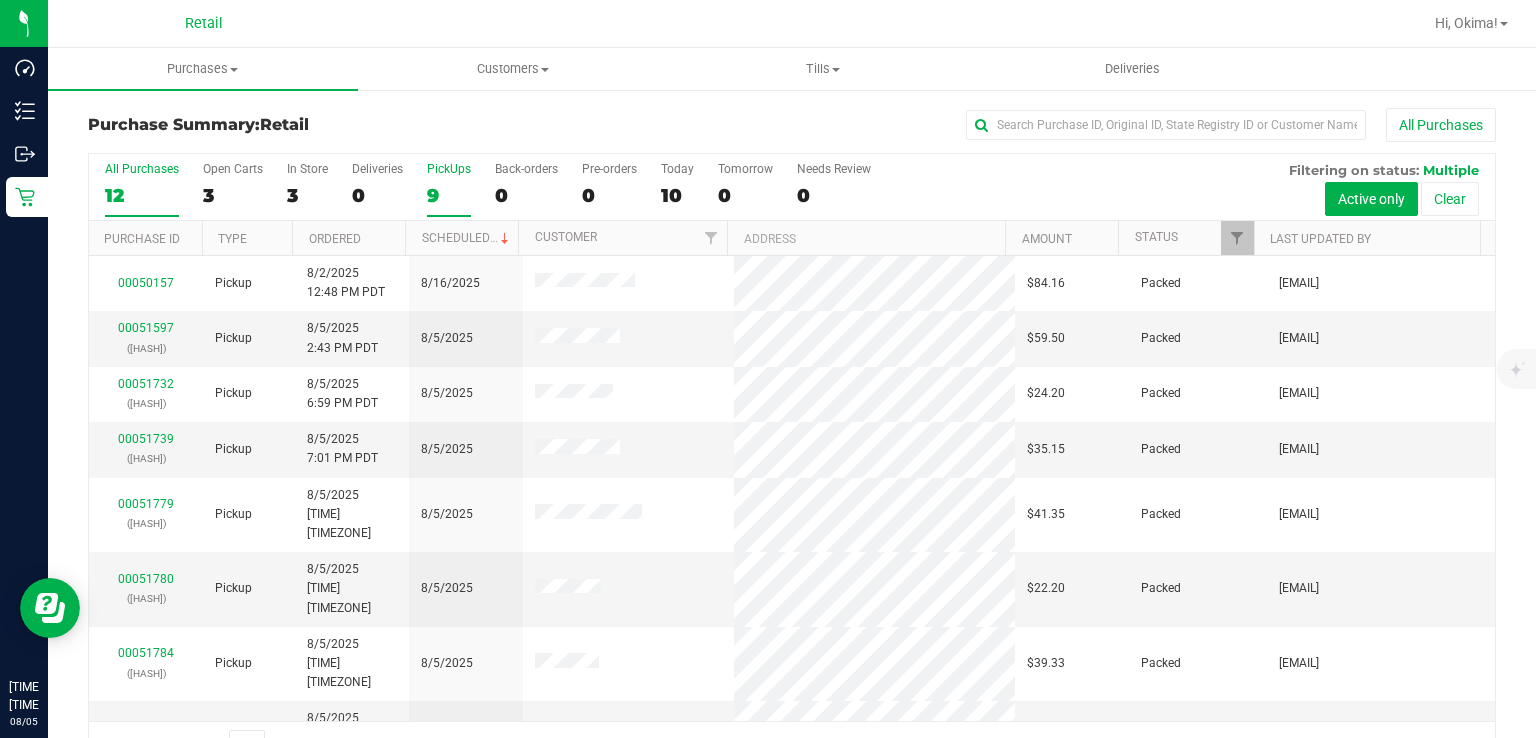 click on "PickUps
9" at bounding box center (0, 0) 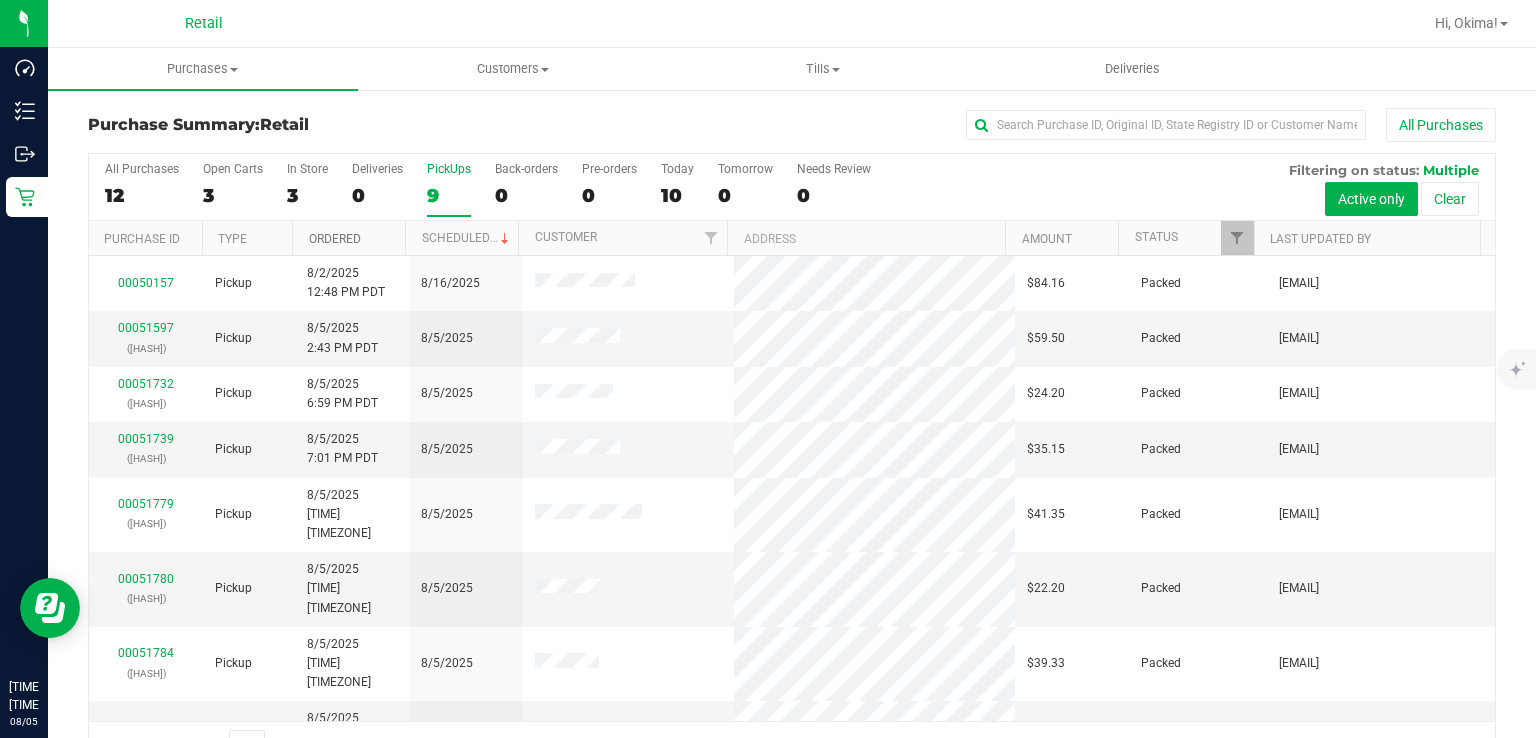 click on "Ordered" at bounding box center (335, 239) 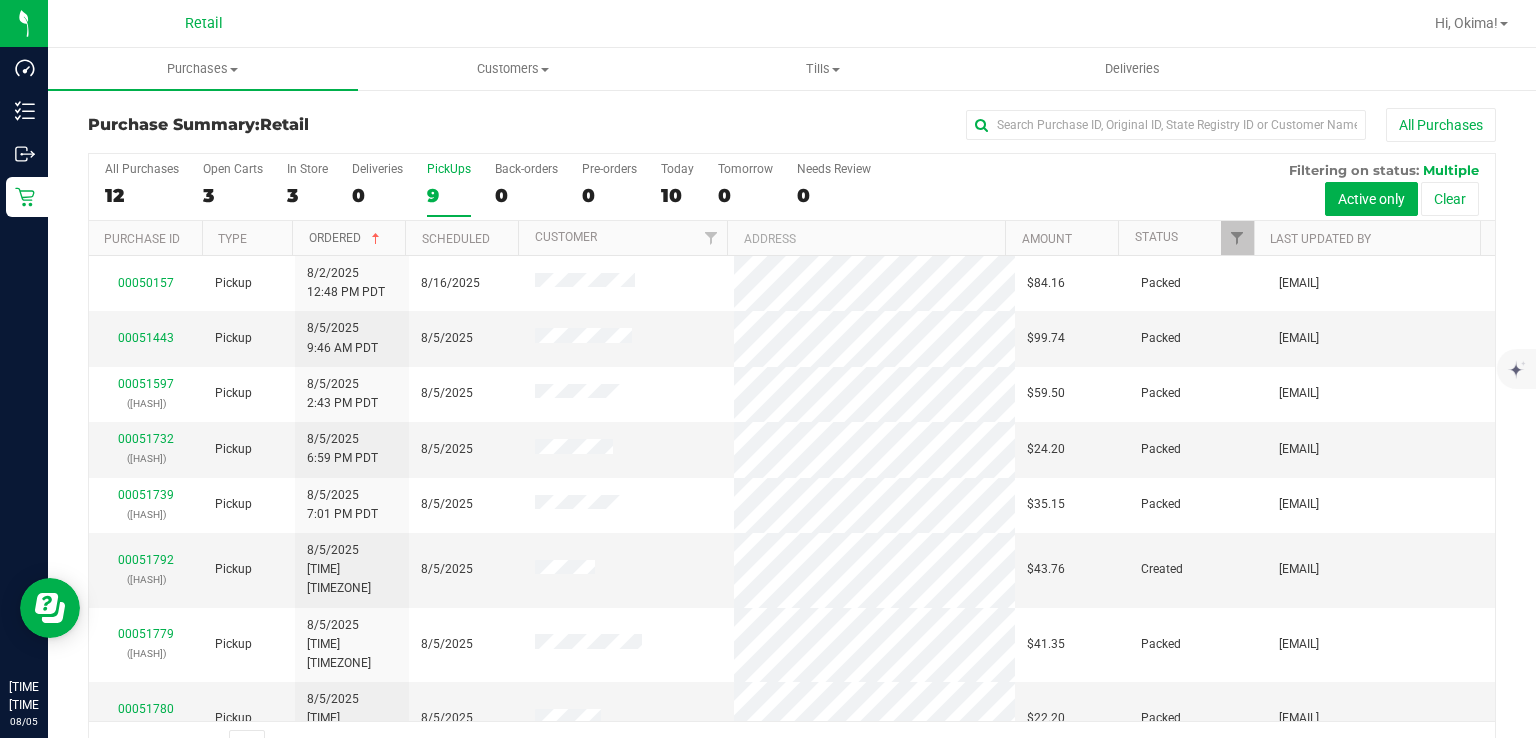 scroll, scrollTop: 31, scrollLeft: 0, axis: vertical 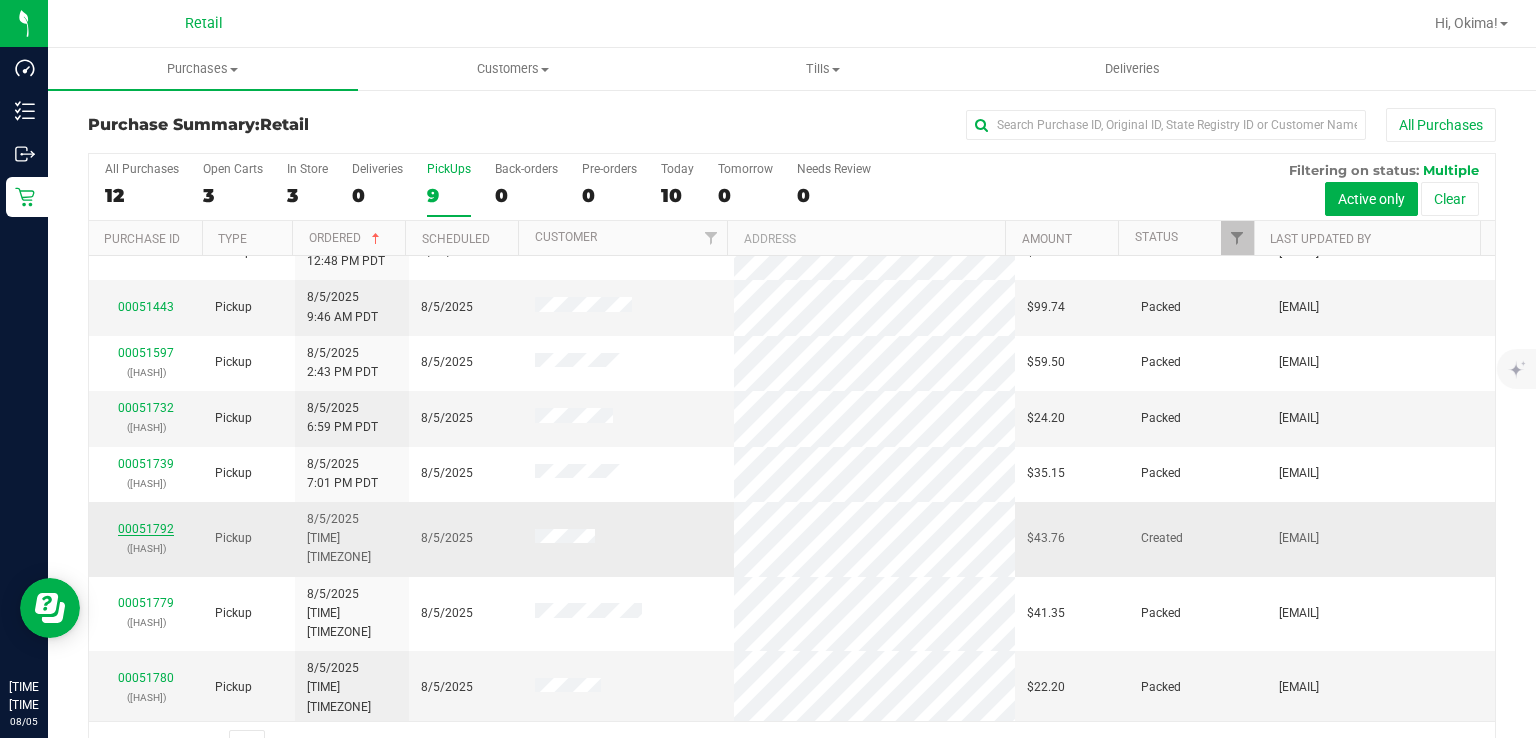 click on "00051792" at bounding box center (146, 529) 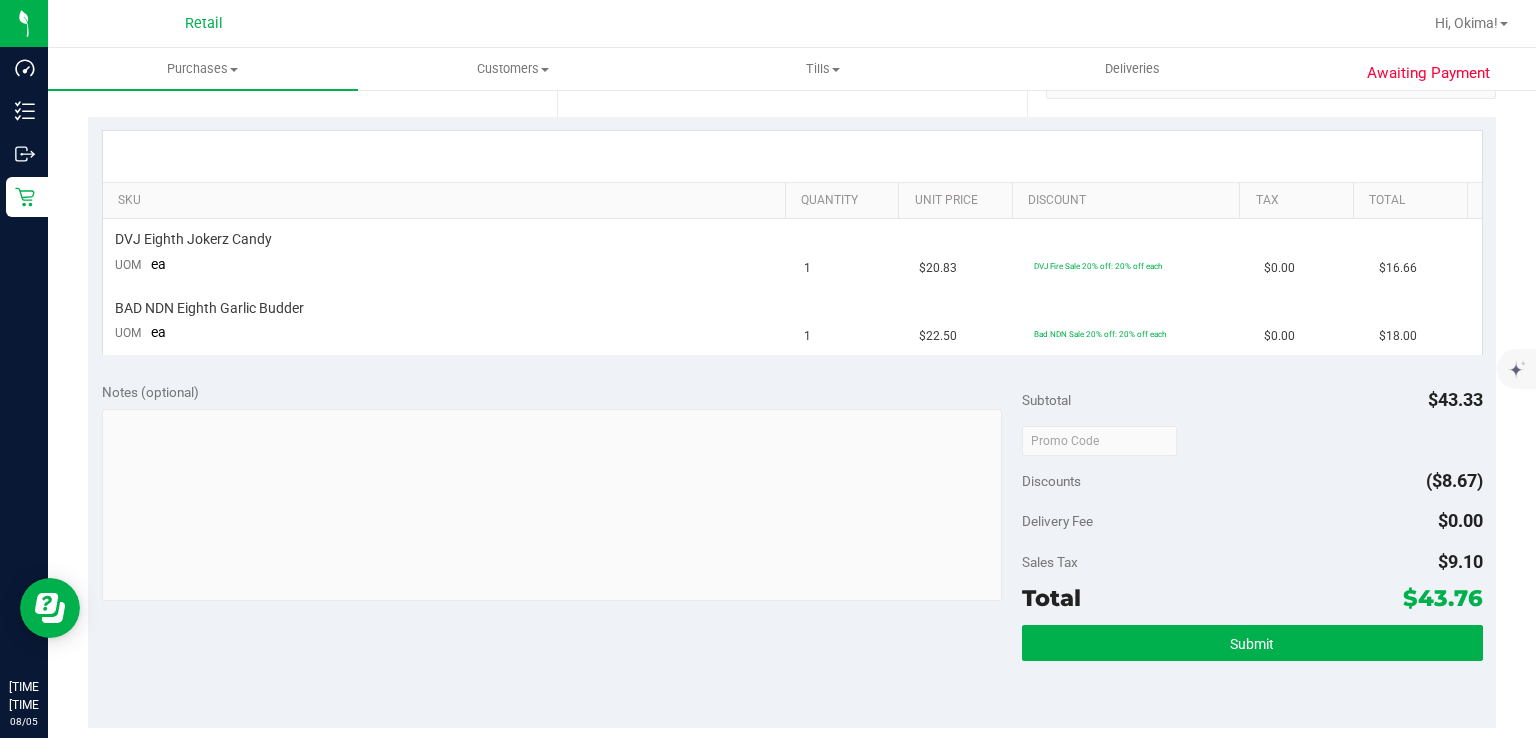 scroll, scrollTop: 474, scrollLeft: 0, axis: vertical 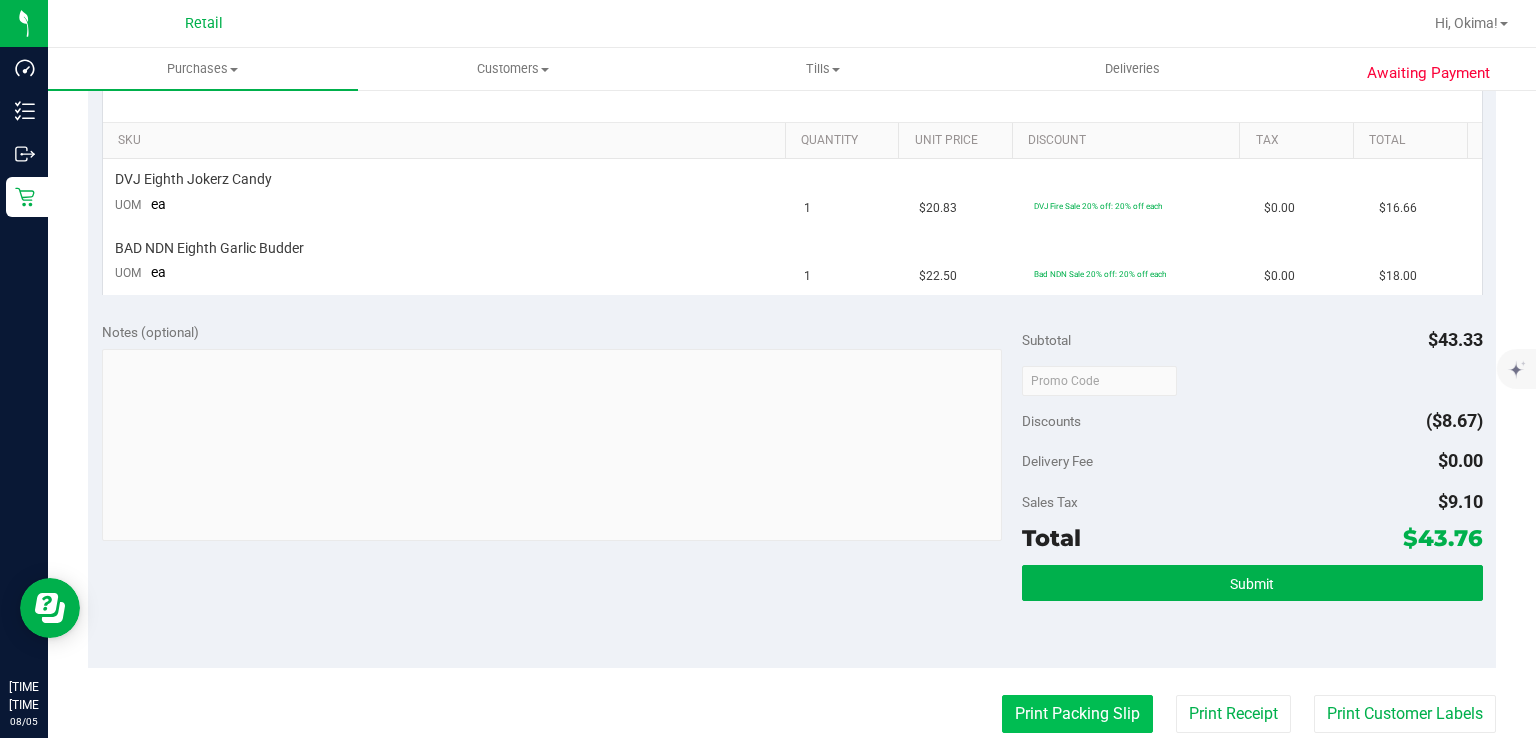 click on "Print Packing Slip" at bounding box center [1077, 714] 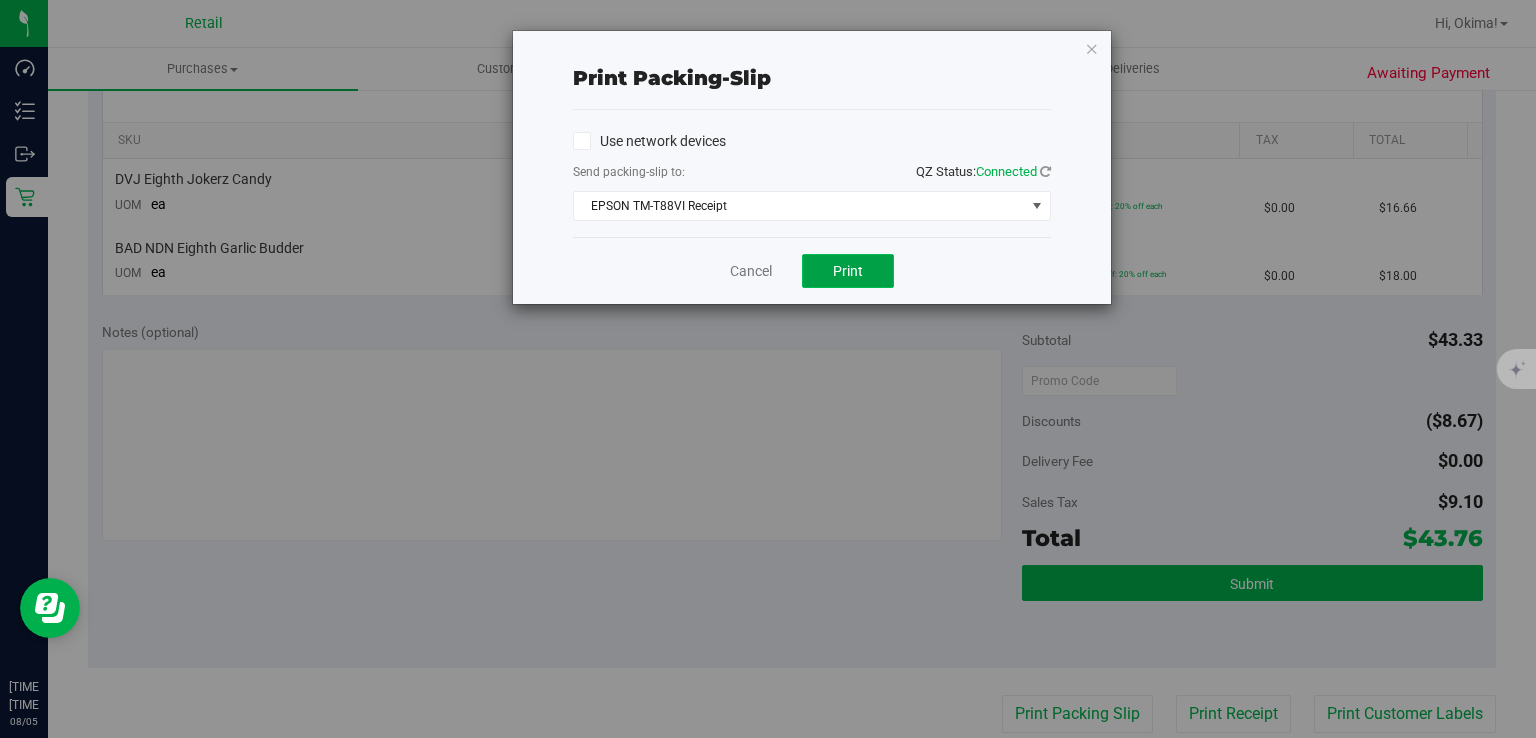 click on "Print" at bounding box center [848, 271] 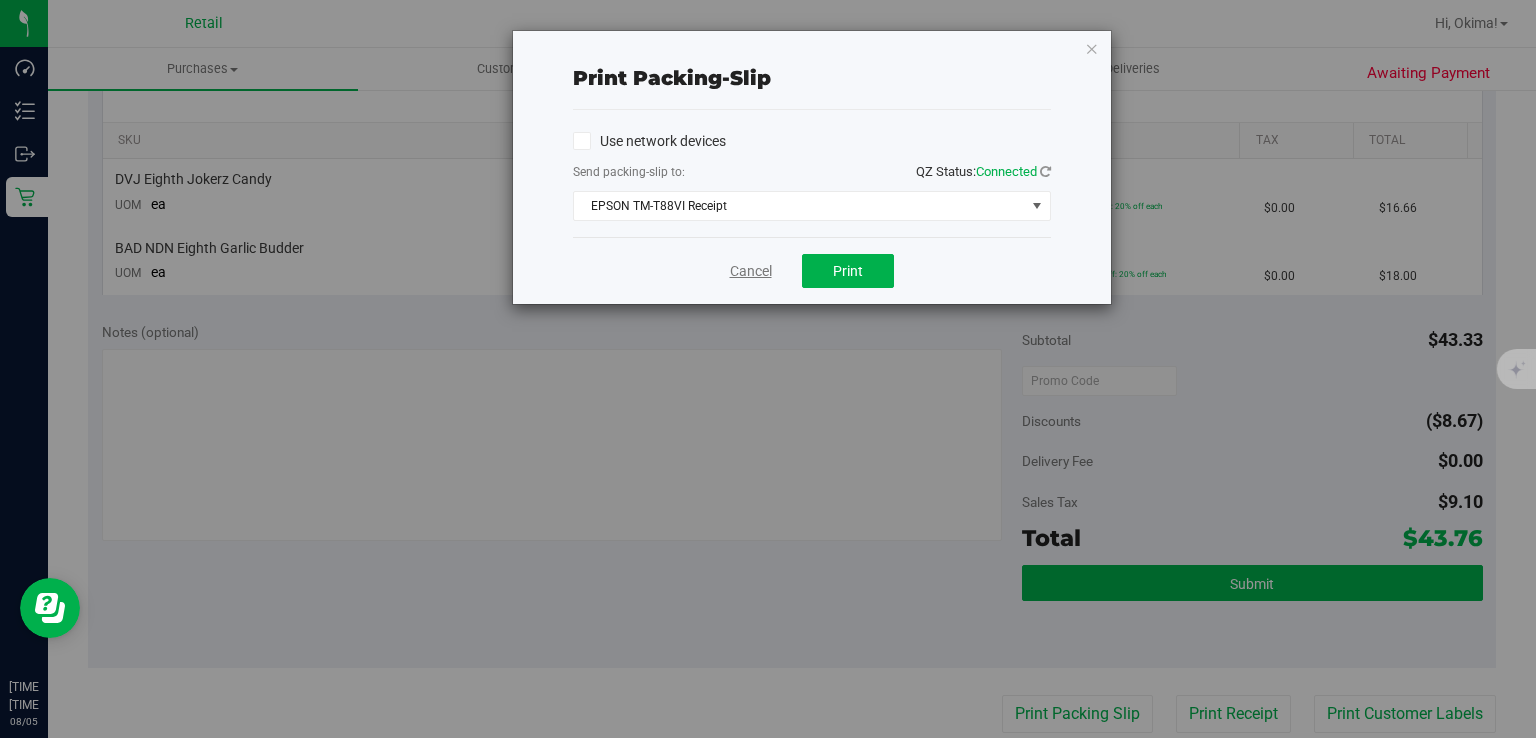 click on "Cancel" at bounding box center (751, 271) 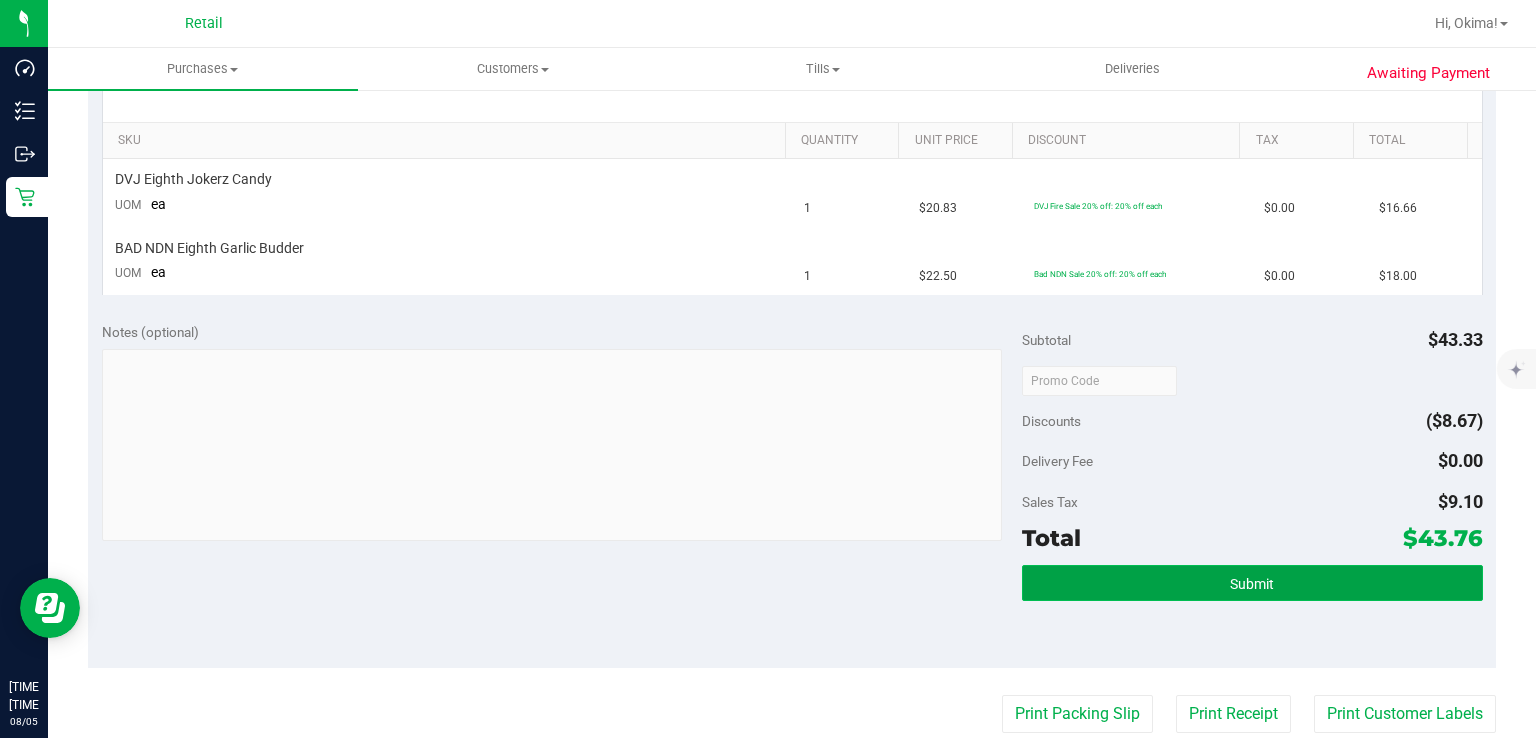 click on "Submit" at bounding box center [1252, 583] 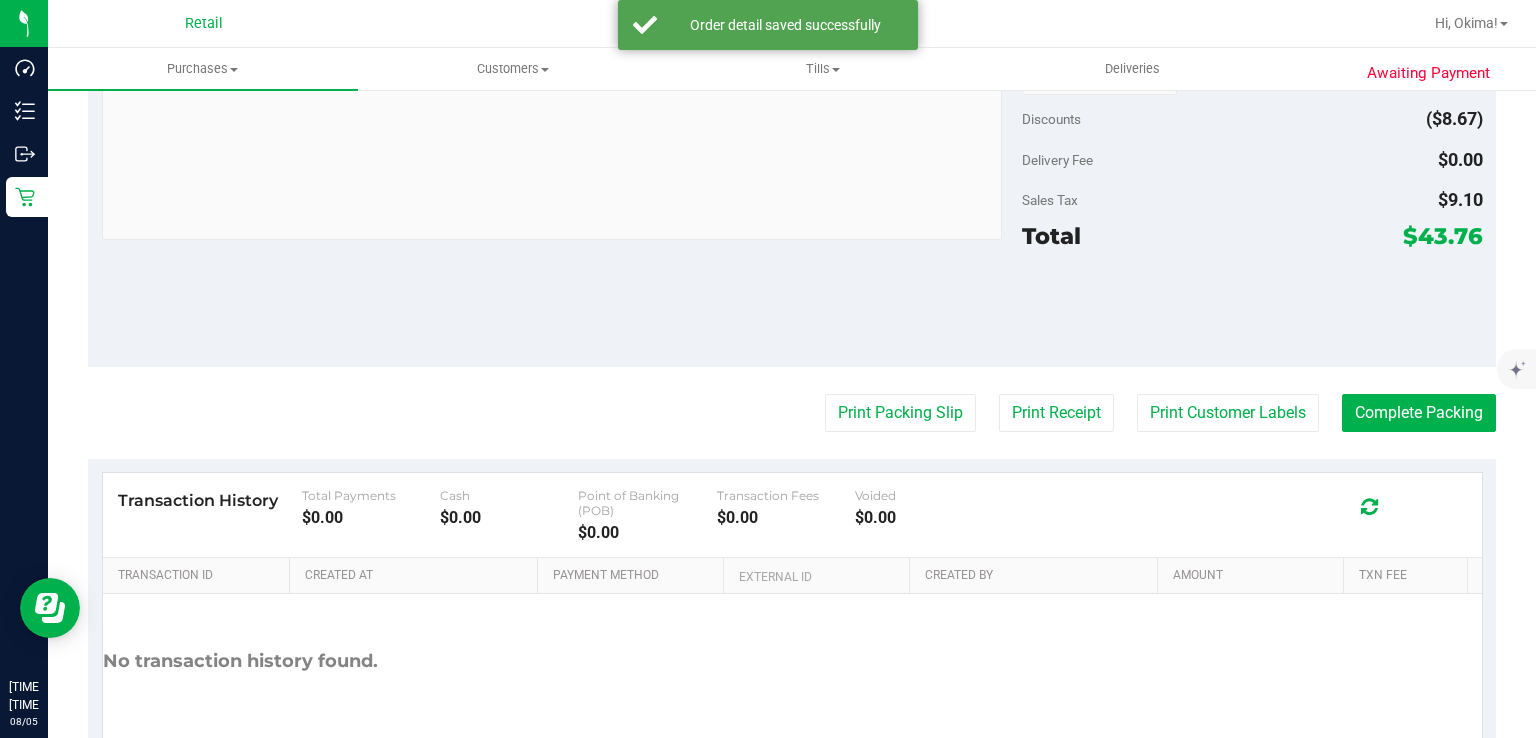 scroll, scrollTop: 925, scrollLeft: 0, axis: vertical 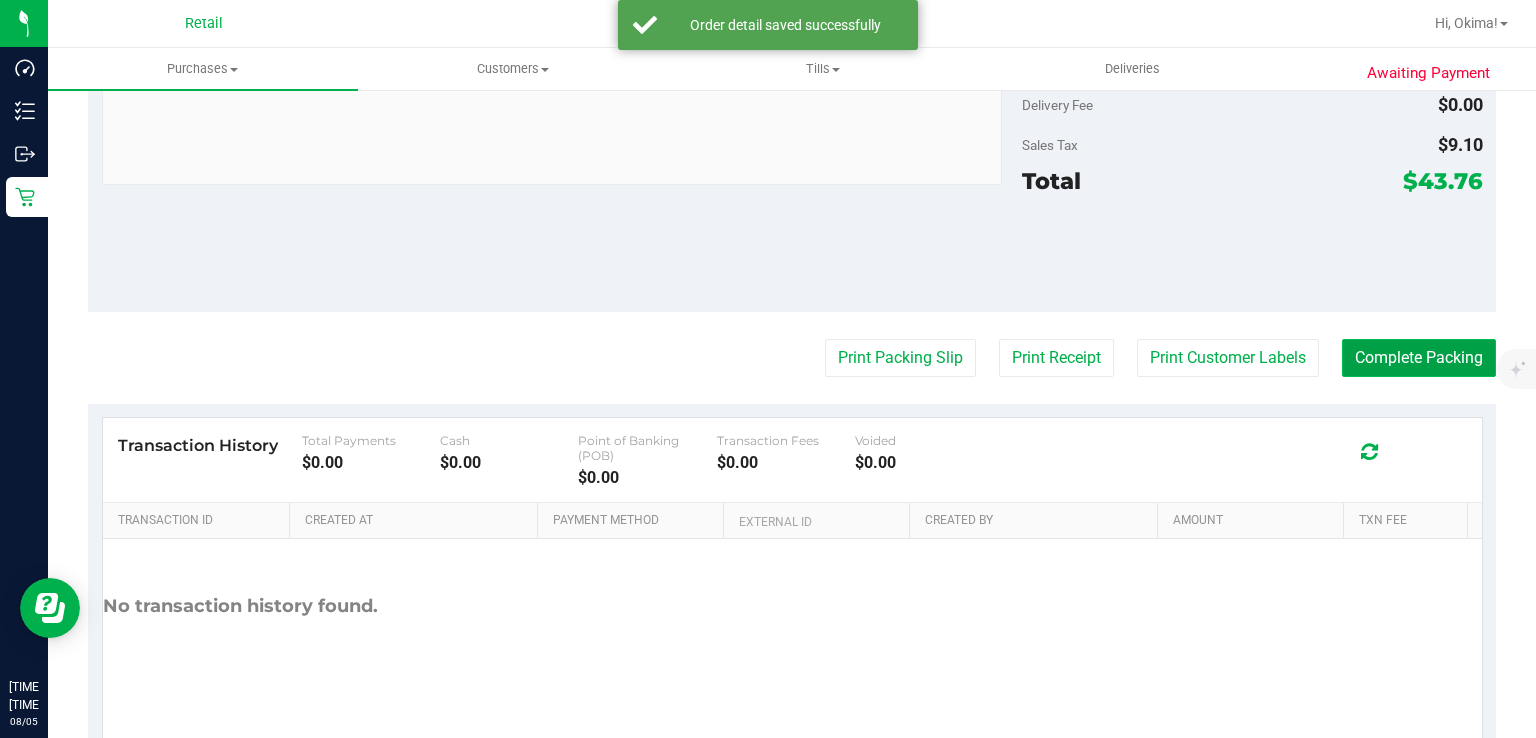 click on "Complete Packing" at bounding box center (1419, 358) 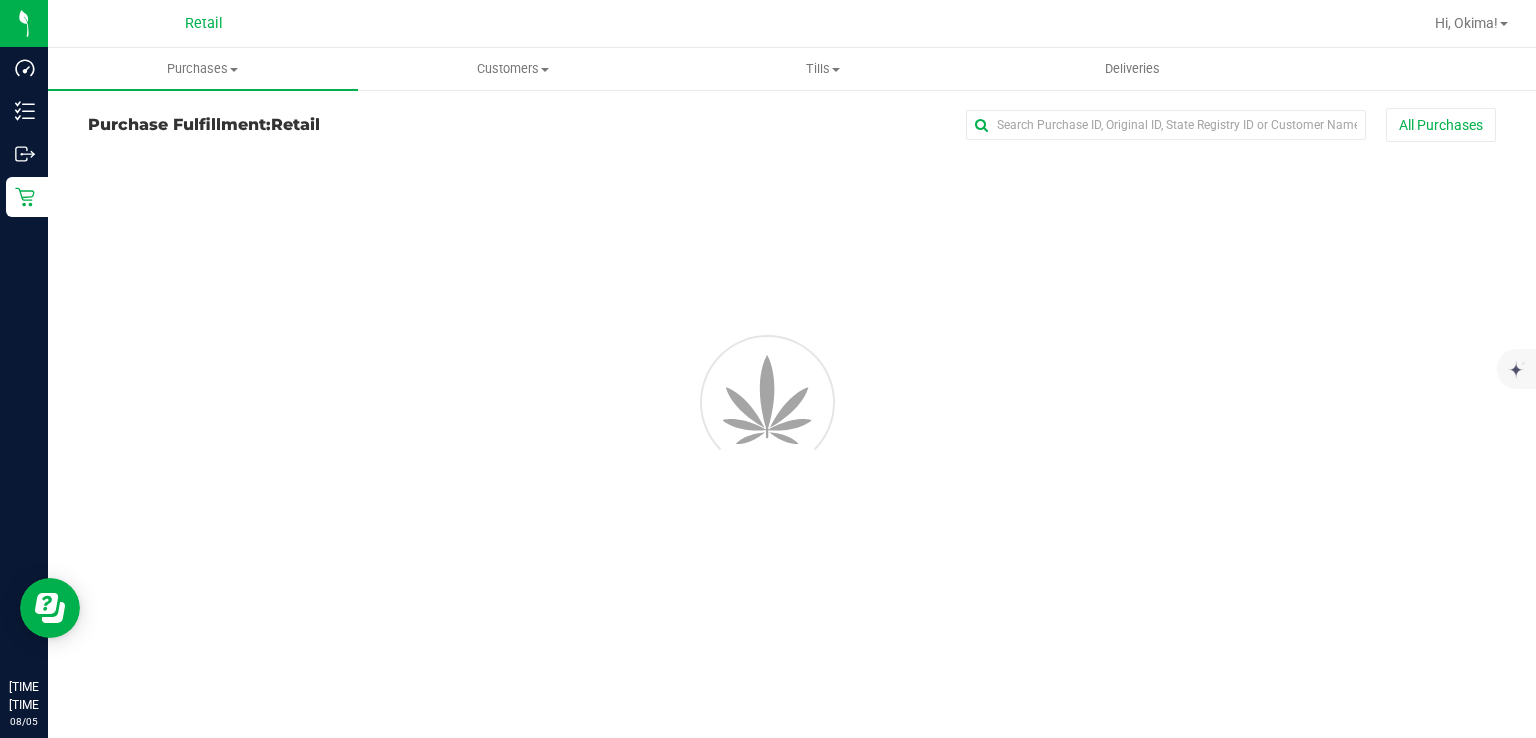scroll, scrollTop: 0, scrollLeft: 0, axis: both 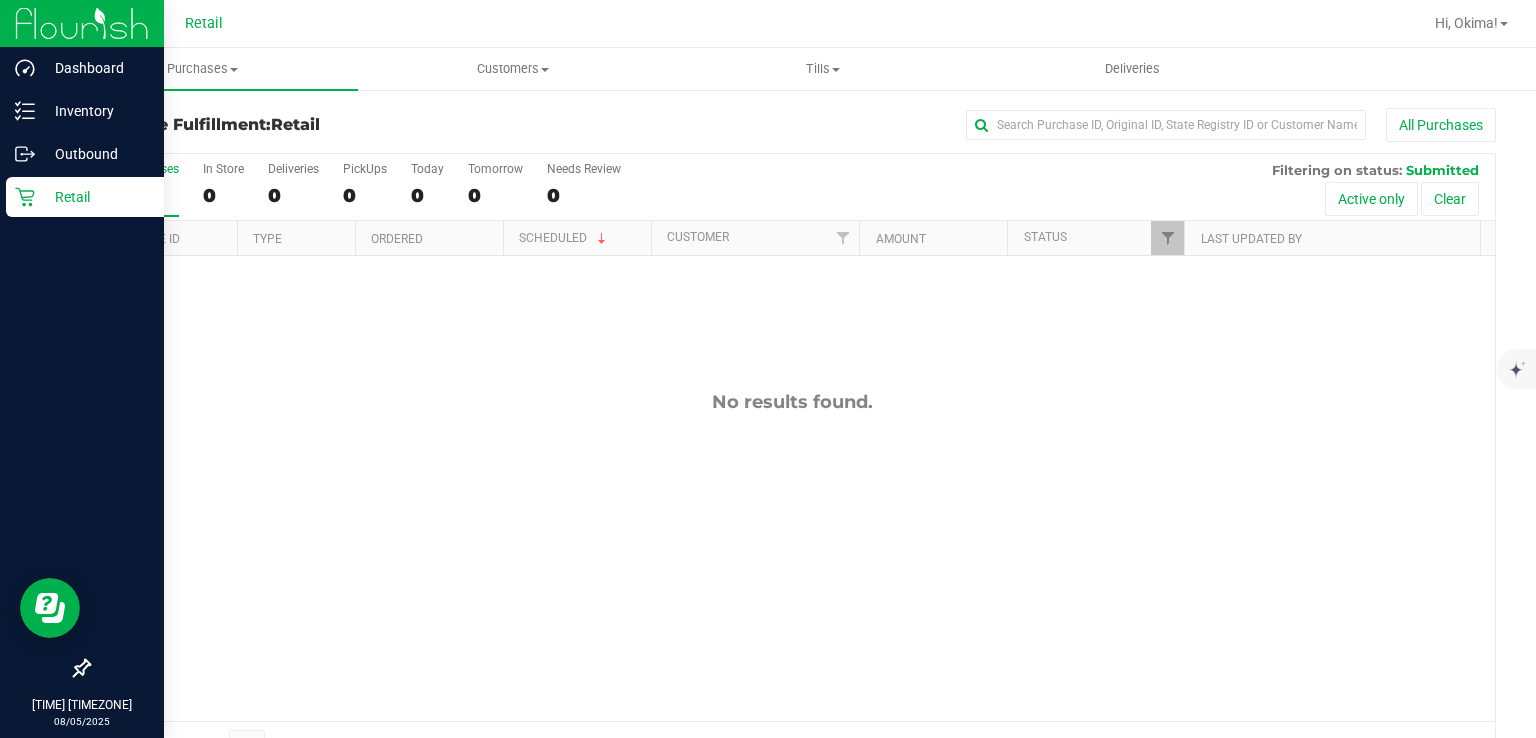 click on "Retail" at bounding box center [82, 198] 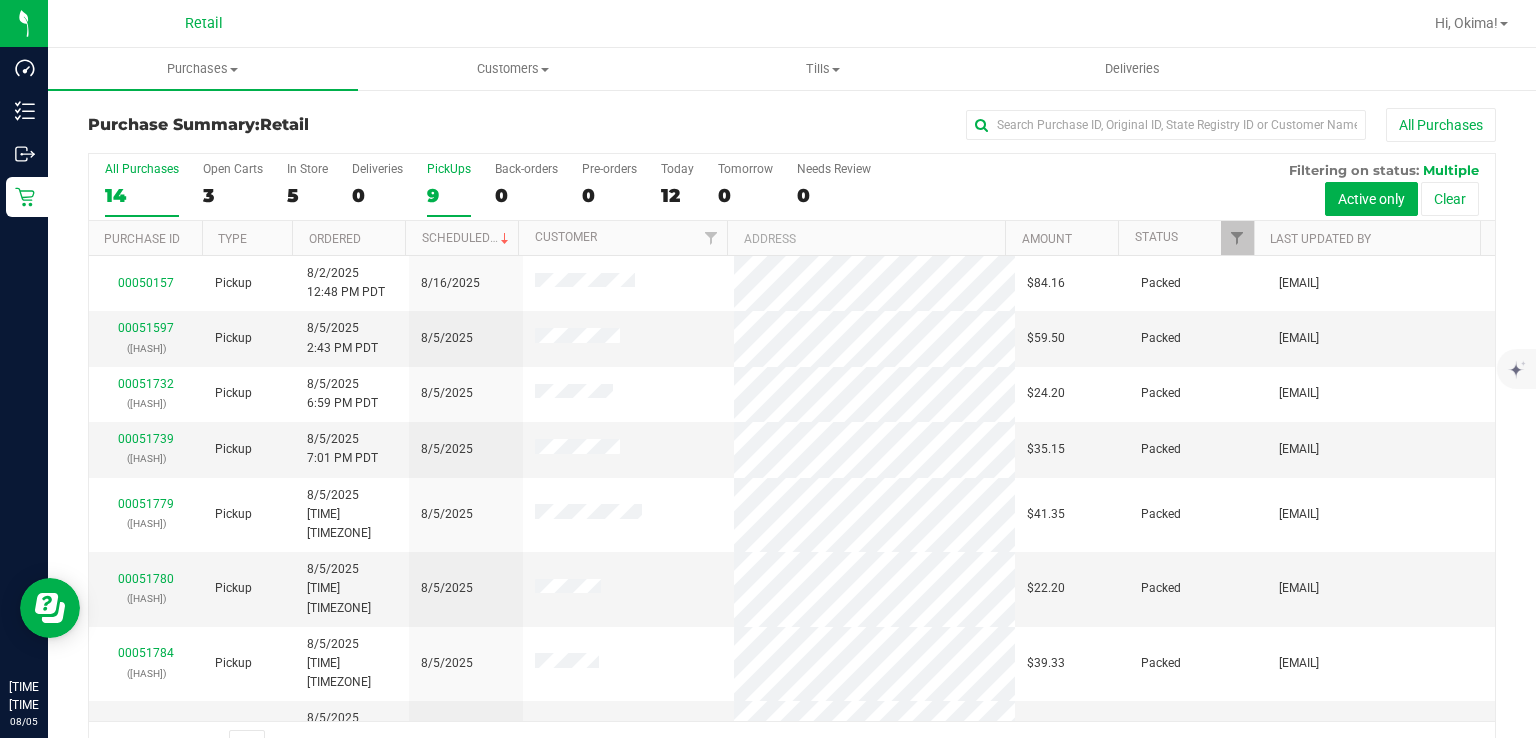 click on "PickUps
9" at bounding box center [449, 189] 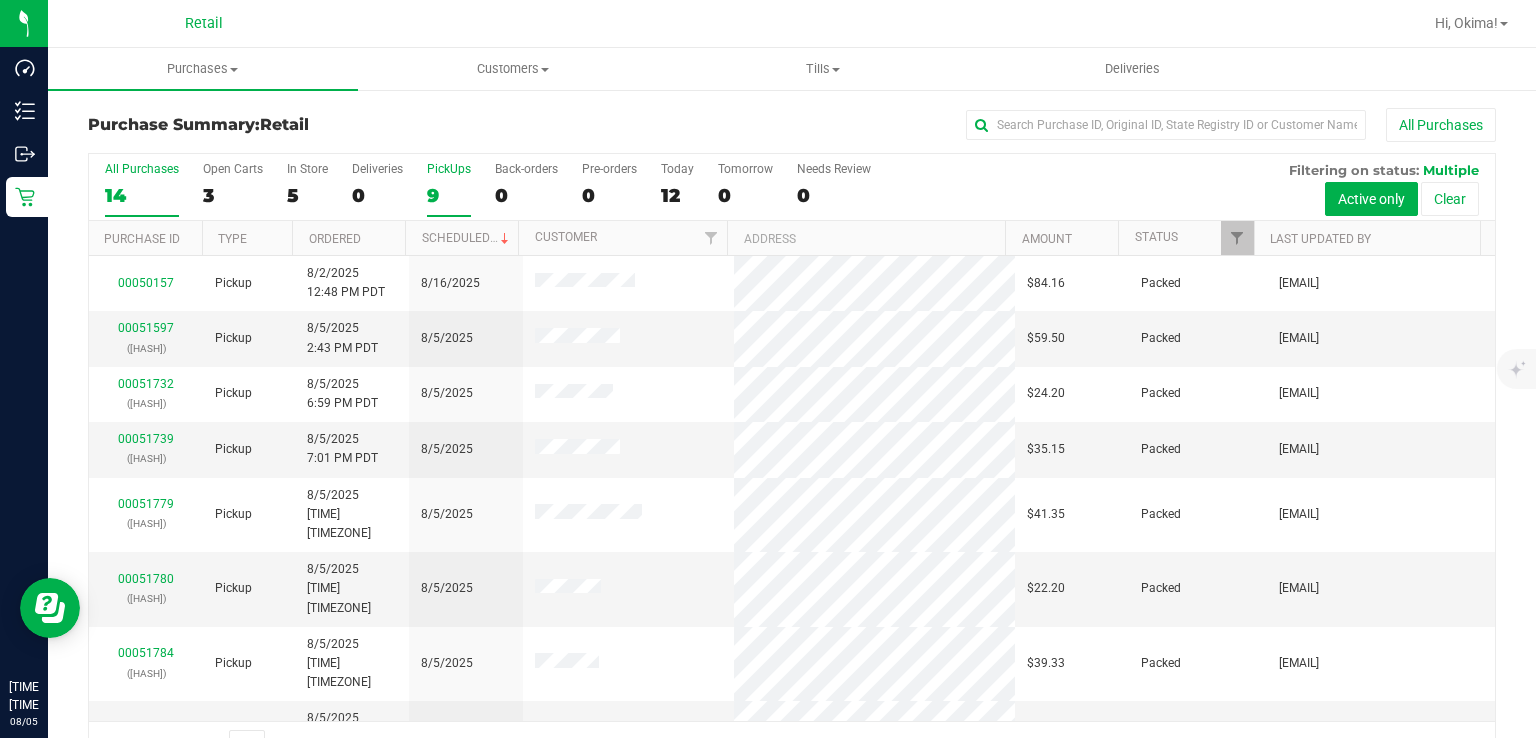 click on "PickUps
9" at bounding box center (0, 0) 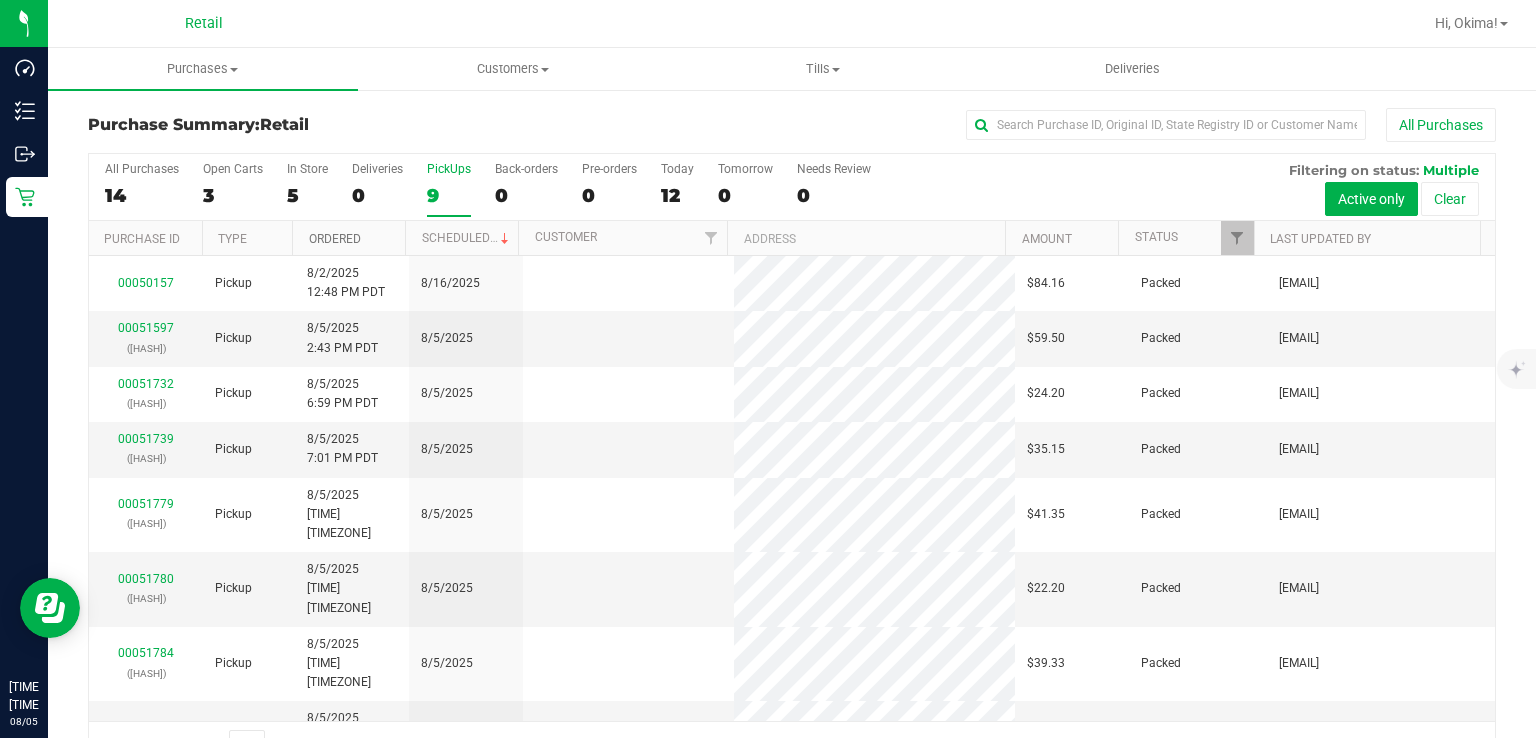 click on "Ordered" at bounding box center (335, 239) 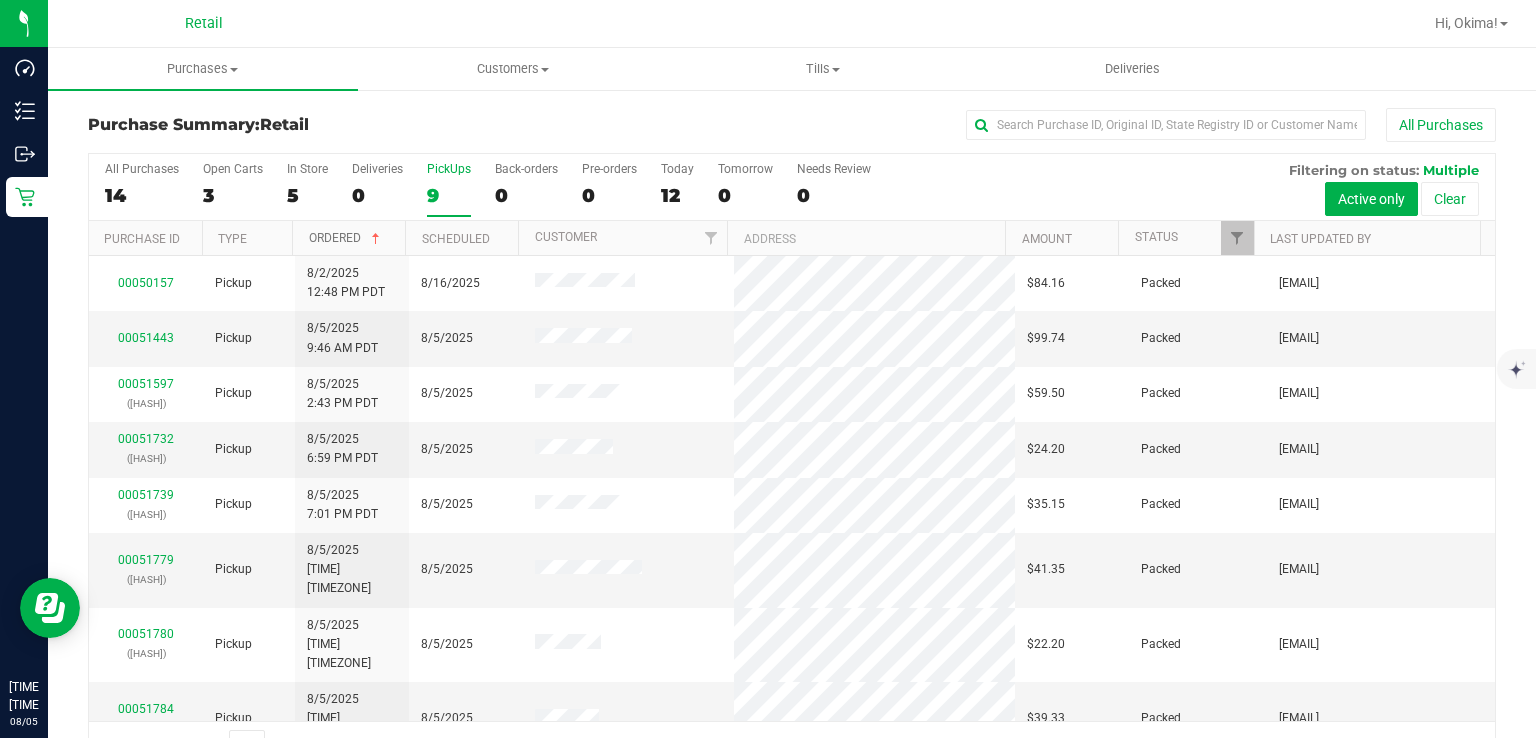 scroll, scrollTop: 0, scrollLeft: 0, axis: both 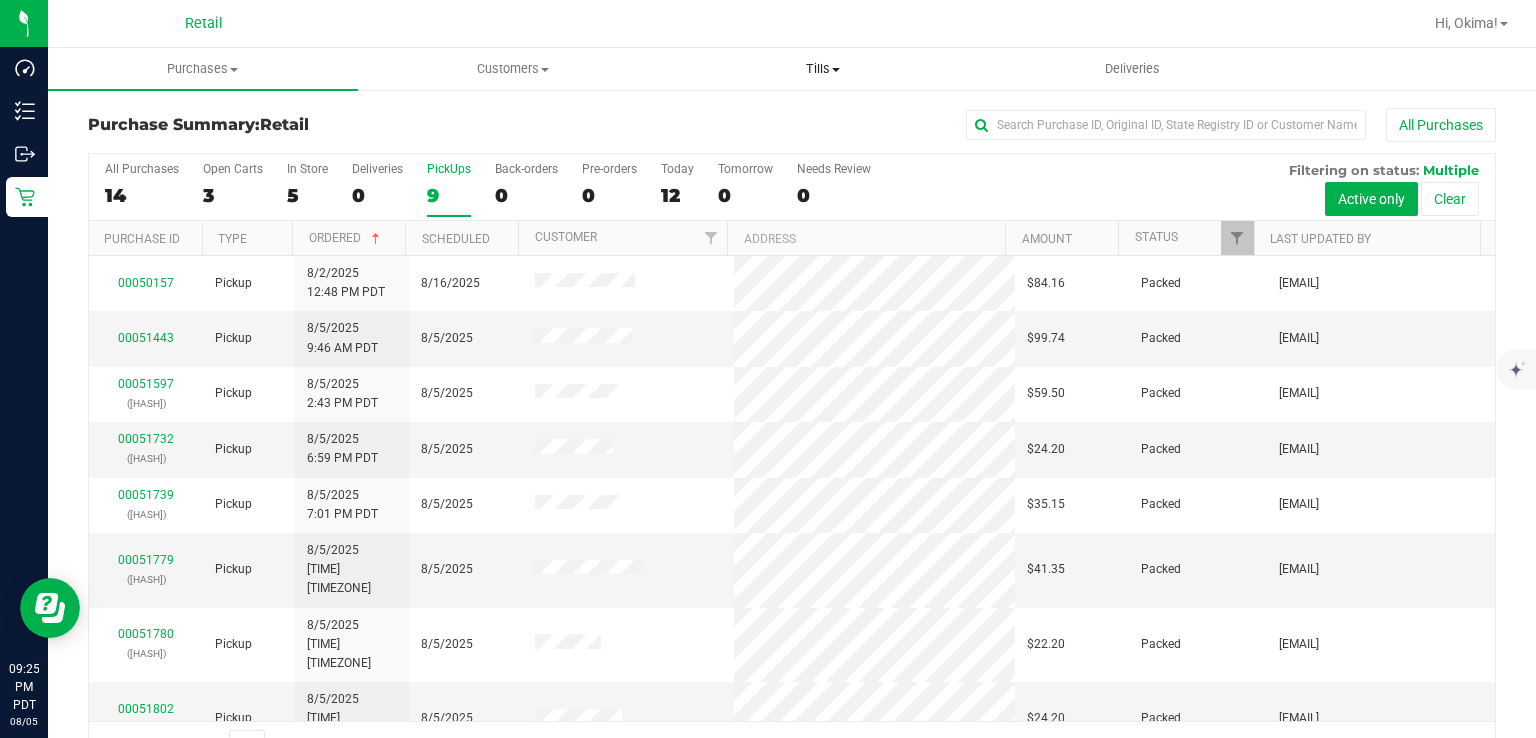 click on "Tills" at bounding box center (823, 69) 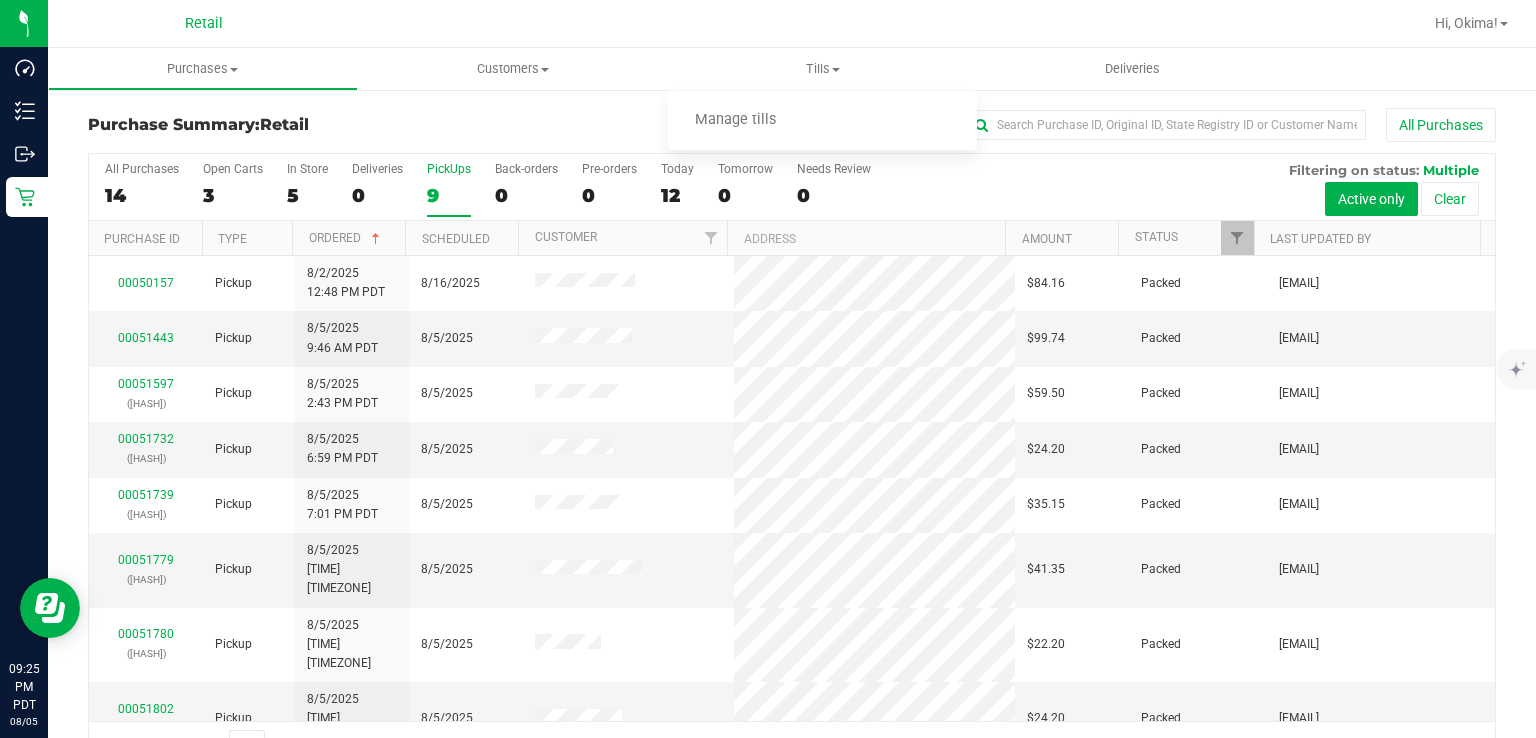 click on "All Purchases
14
Open Carts
3
In Store
5
Deliveries
0
PickUps
9
Back-orders
0
Pre-orders
0
Today
12
Tomorrow
0" at bounding box center (792, 162) 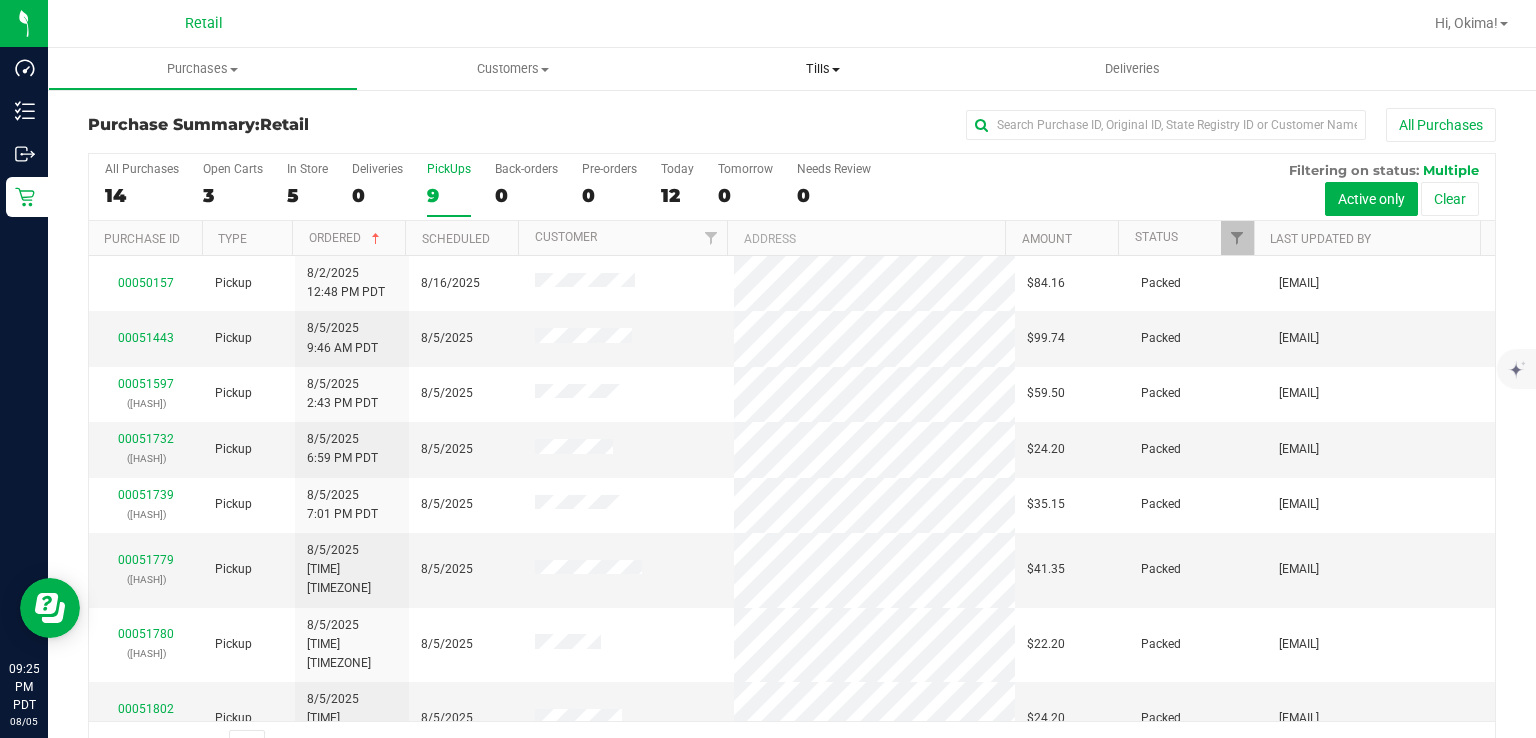 click on "Tills
Manage tills" at bounding box center [823, 69] 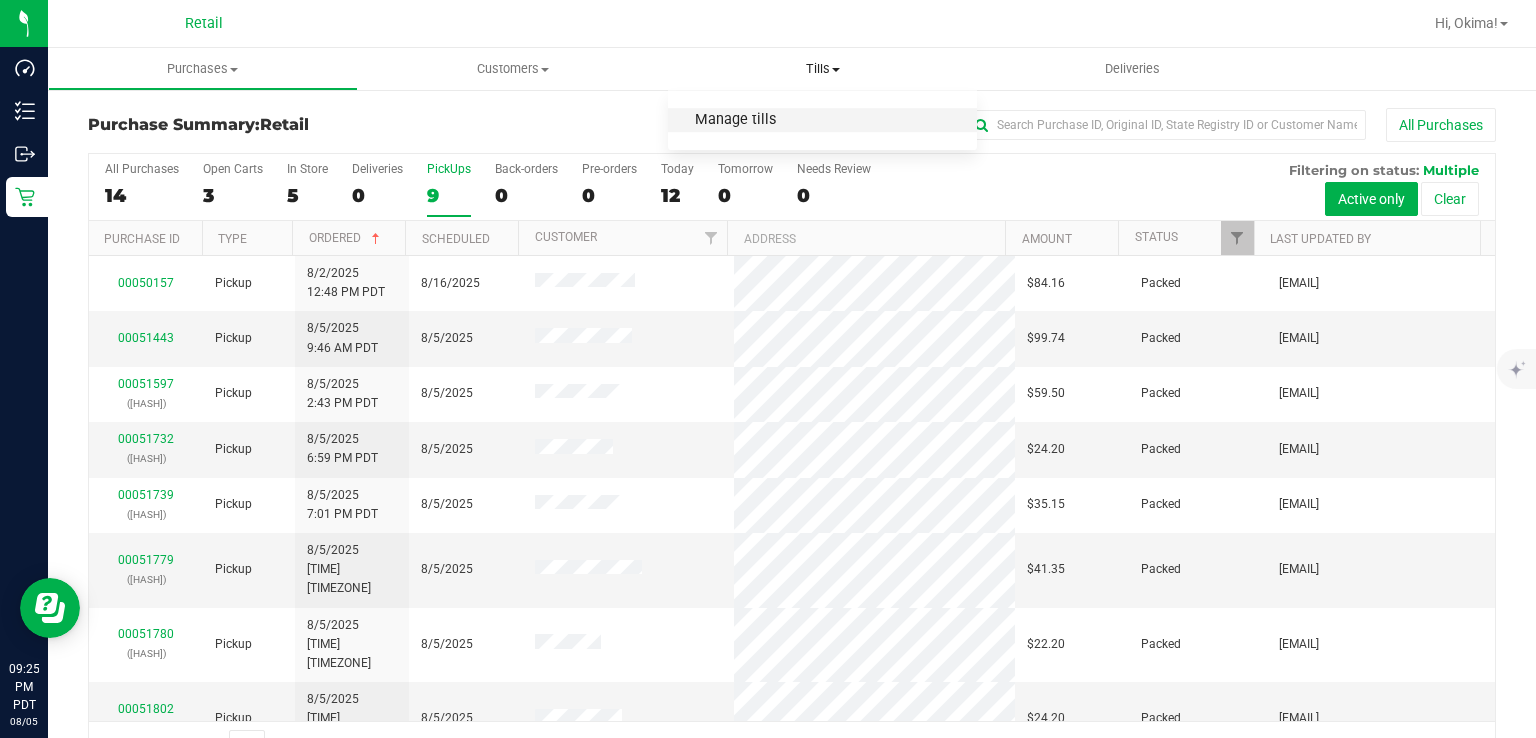 click on "Manage tills" at bounding box center [735, 120] 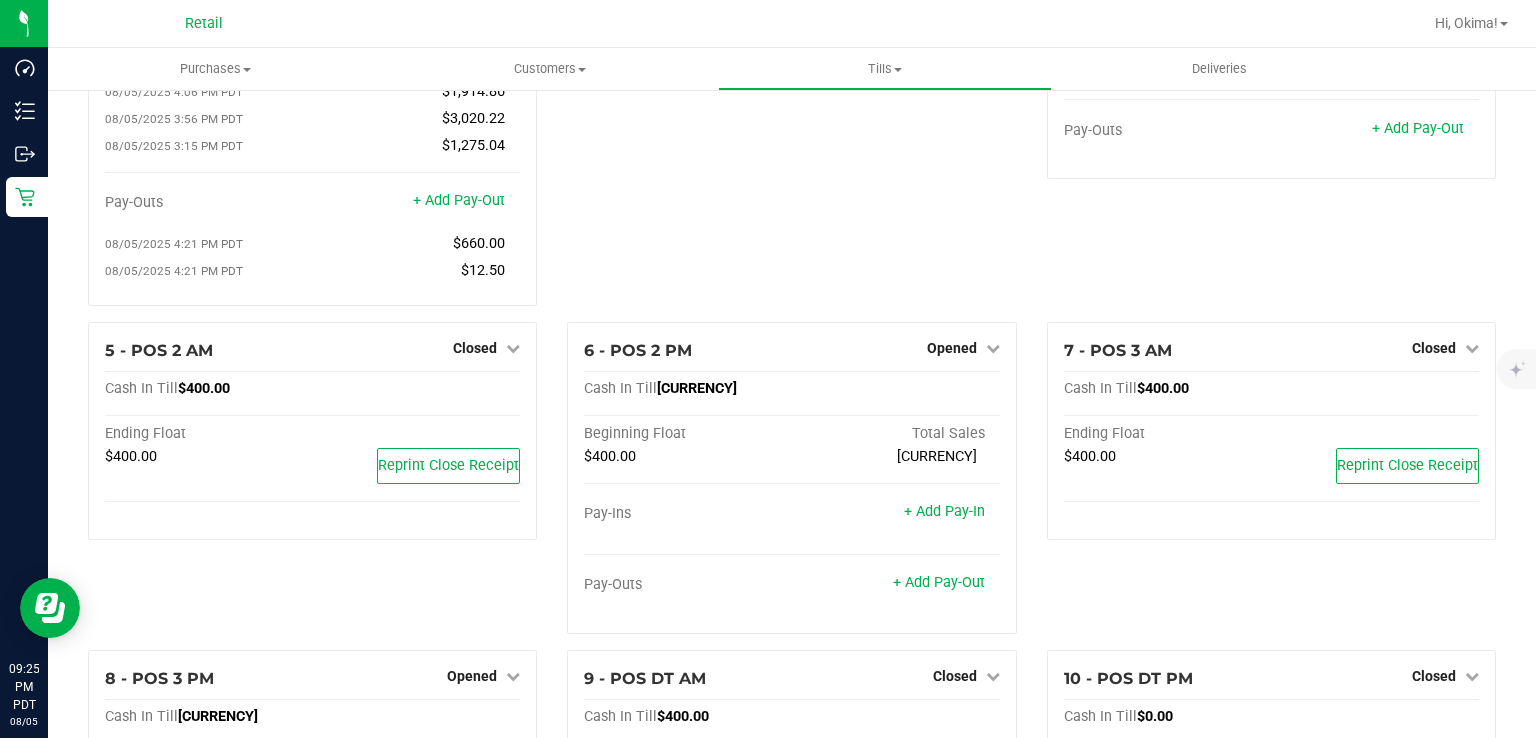 scroll, scrollTop: 244, scrollLeft: 0, axis: vertical 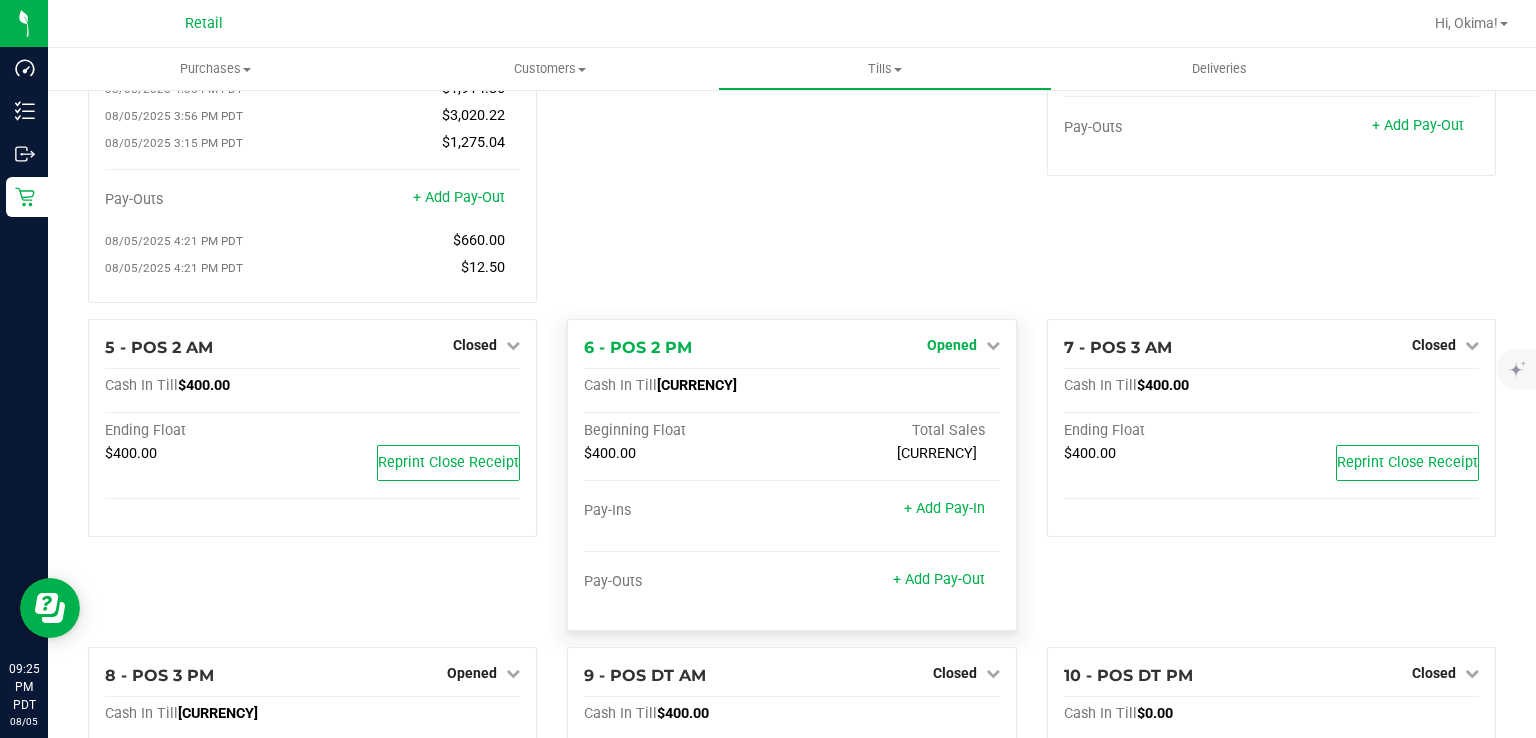 click on "Opened" at bounding box center [952, 345] 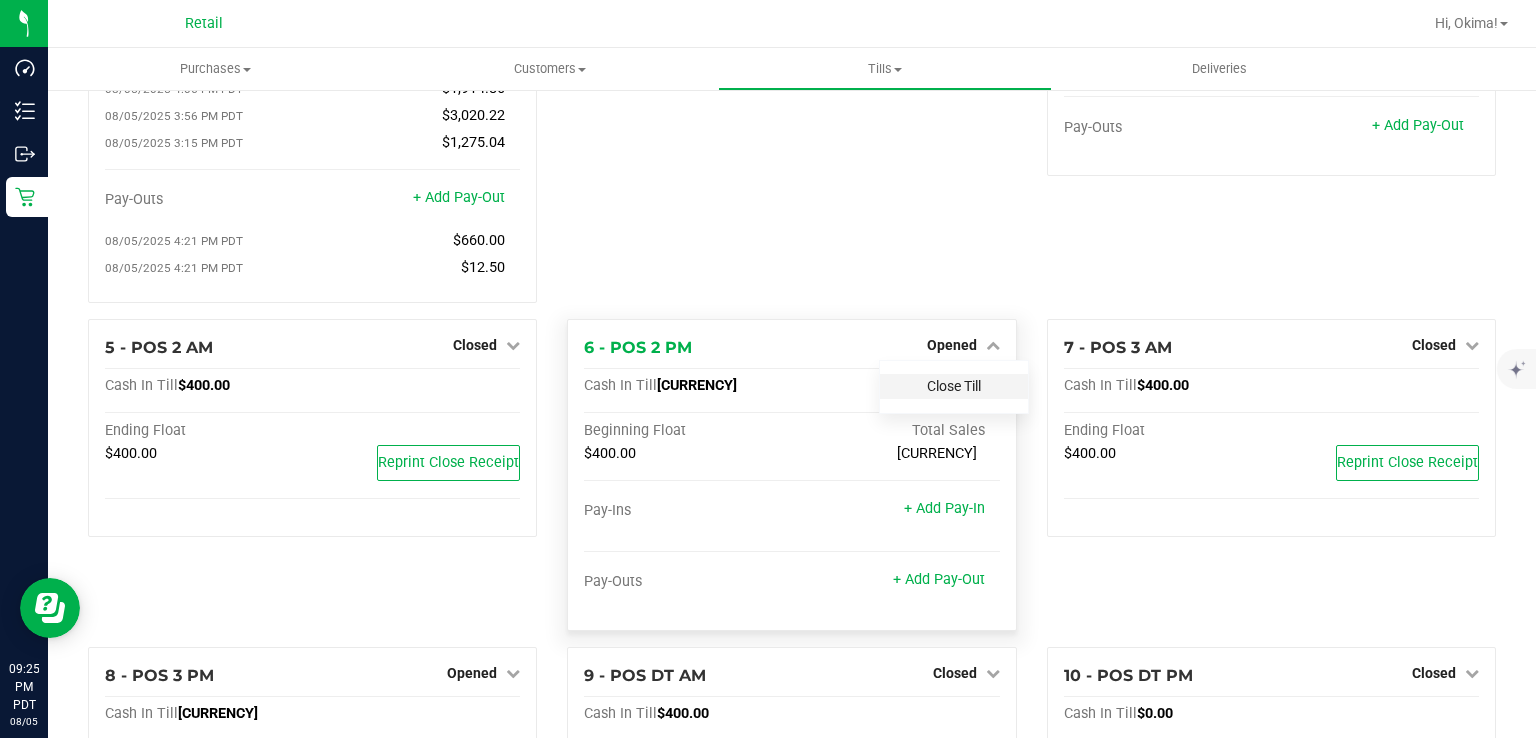 click on "Close Till" at bounding box center (954, 386) 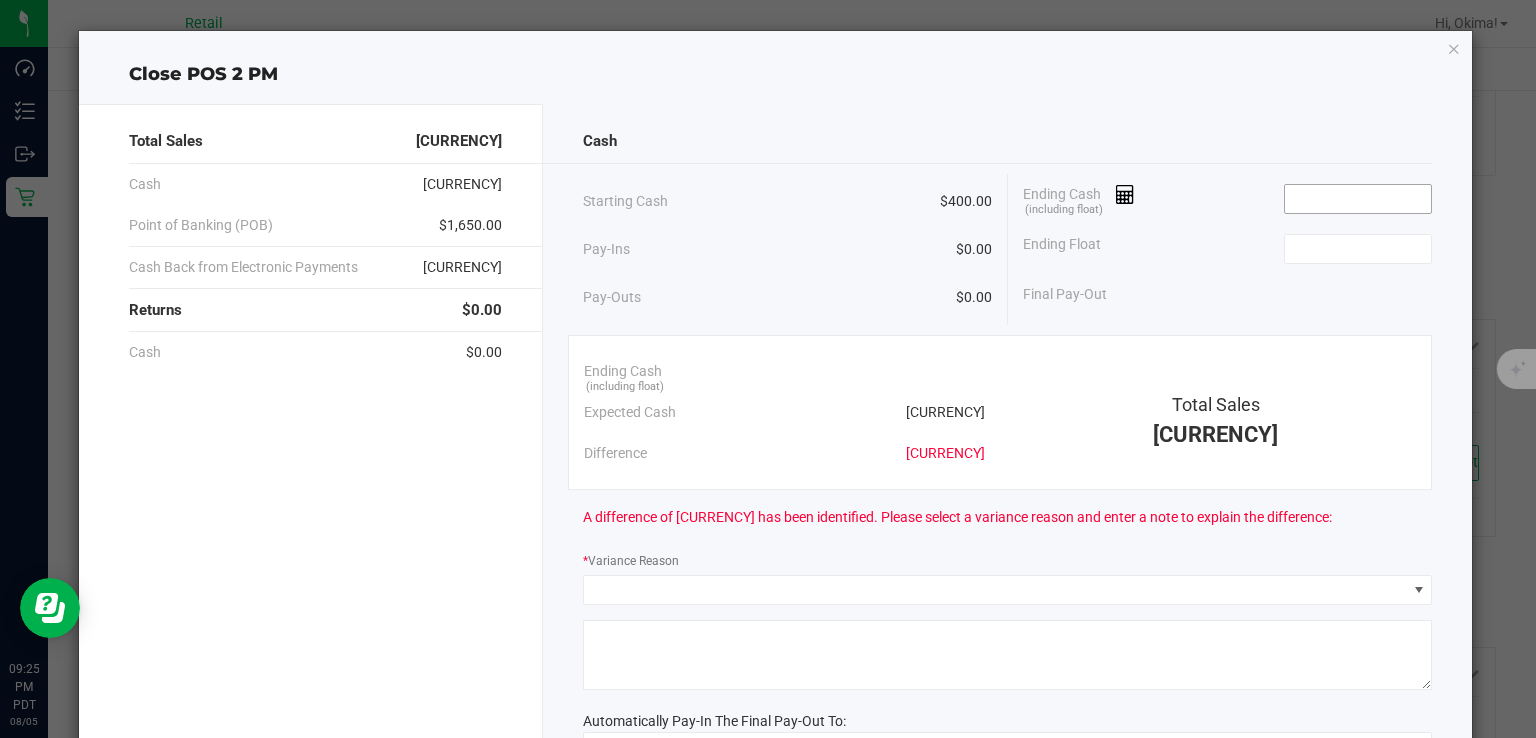 click at bounding box center [1358, 199] 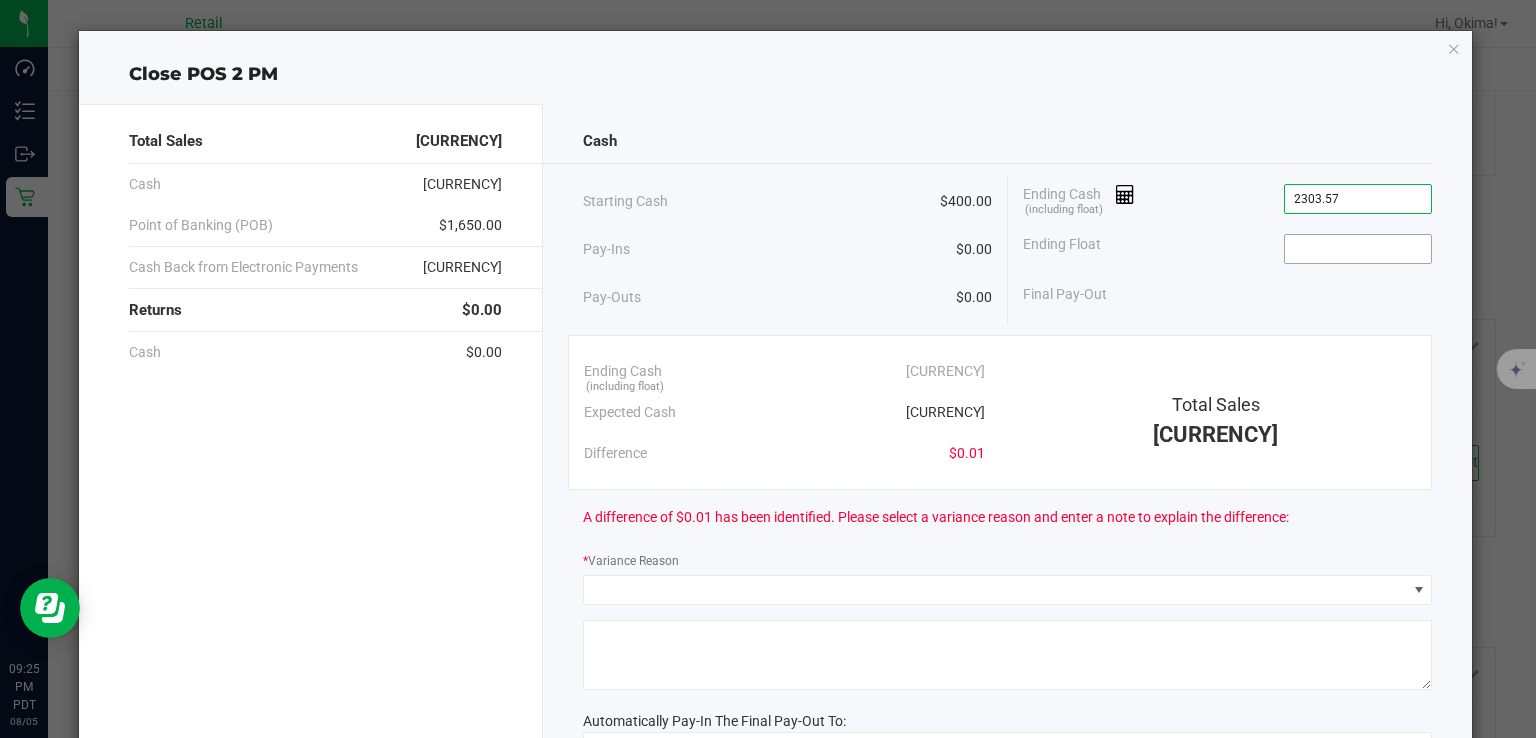 click at bounding box center (1358, 249) 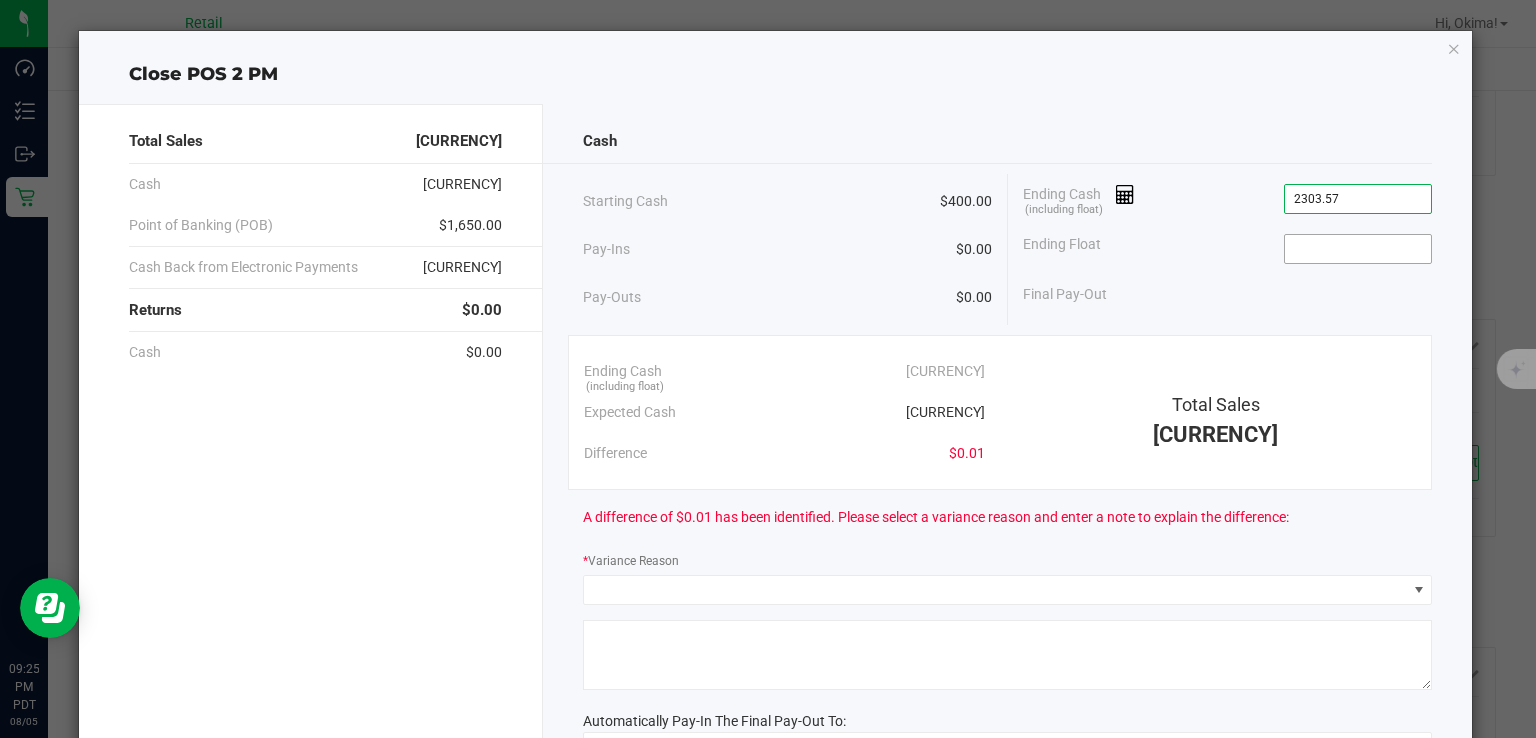 type on "[CURRENCY]" 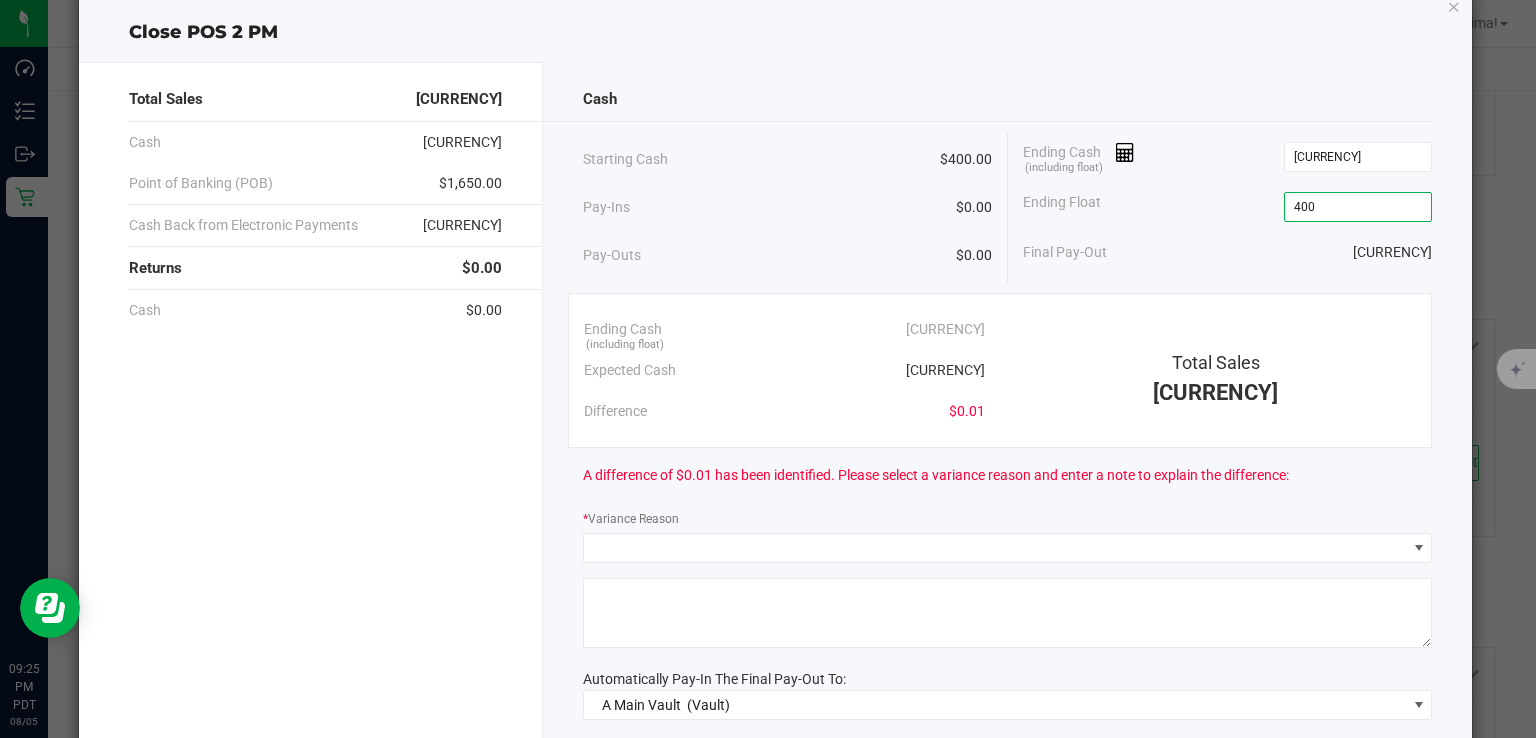 scroll, scrollTop: 72, scrollLeft: 0, axis: vertical 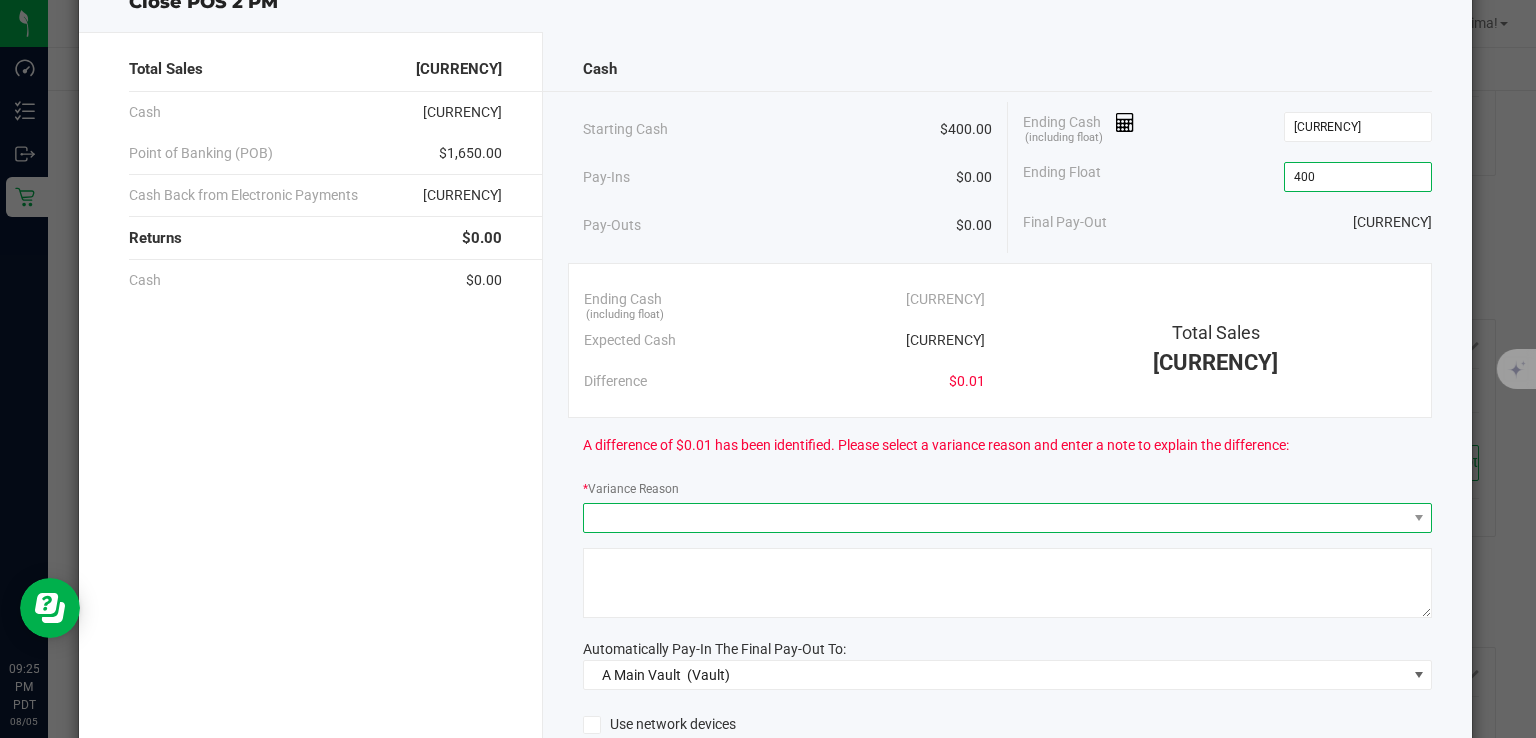 click at bounding box center [995, 518] 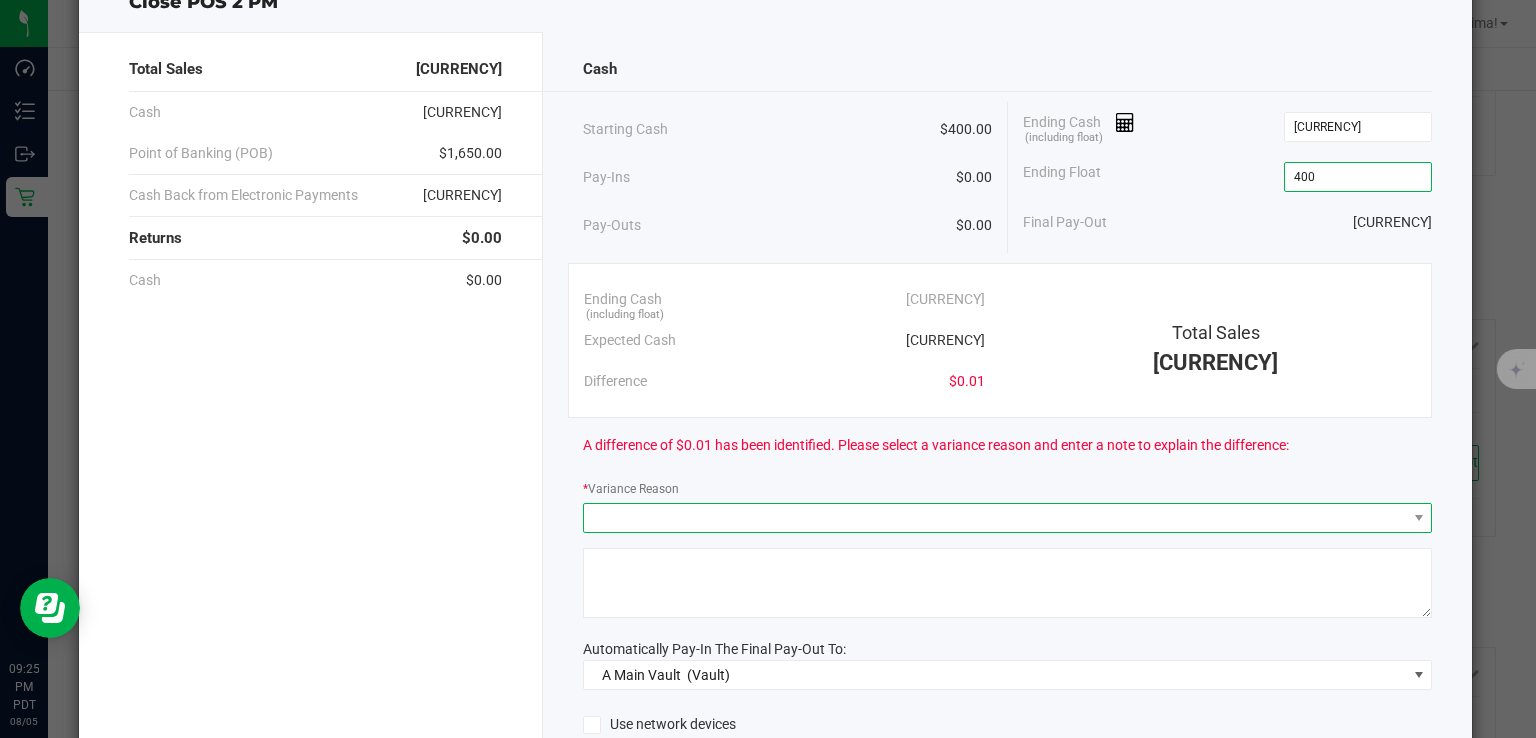 type on "$400.00" 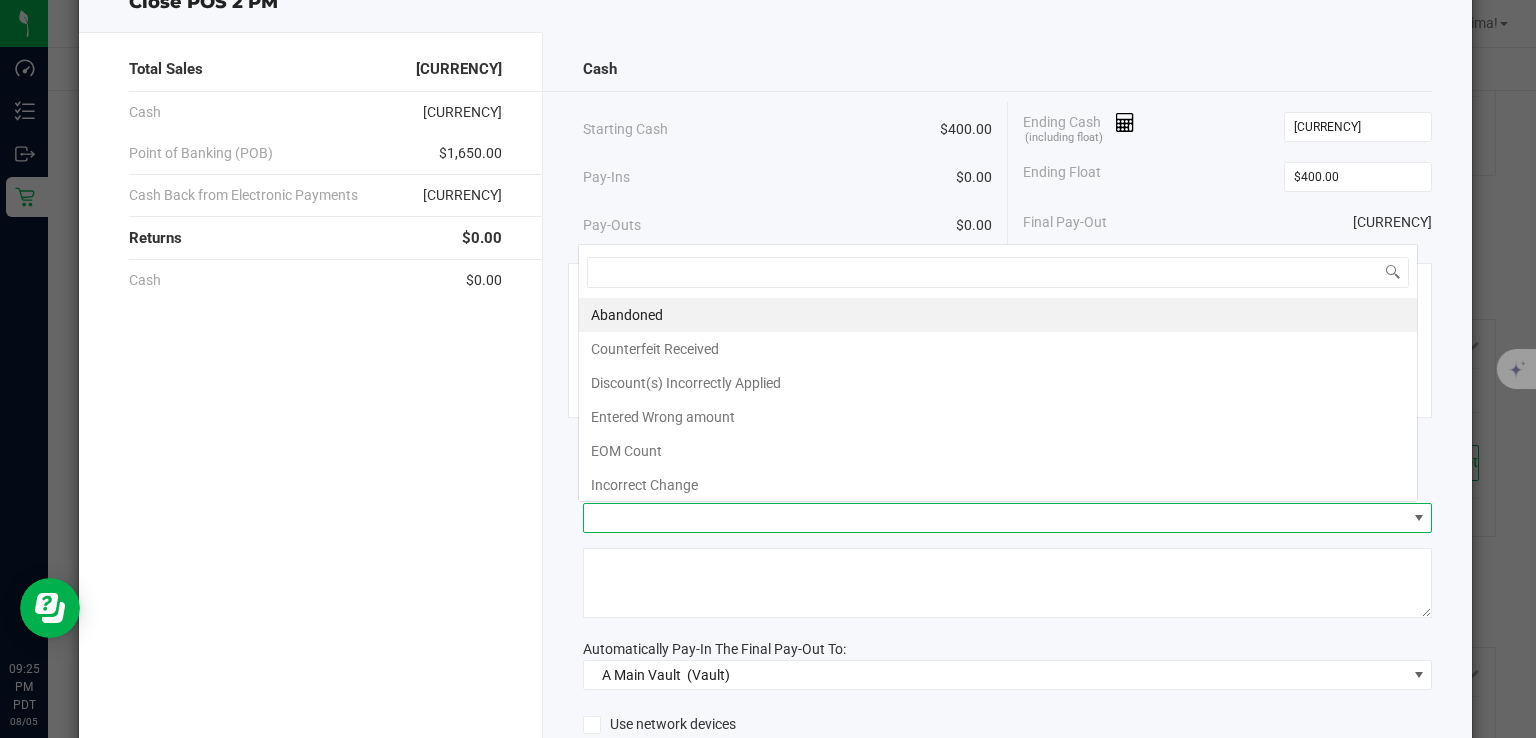 scroll, scrollTop: 99970, scrollLeft: 99159, axis: both 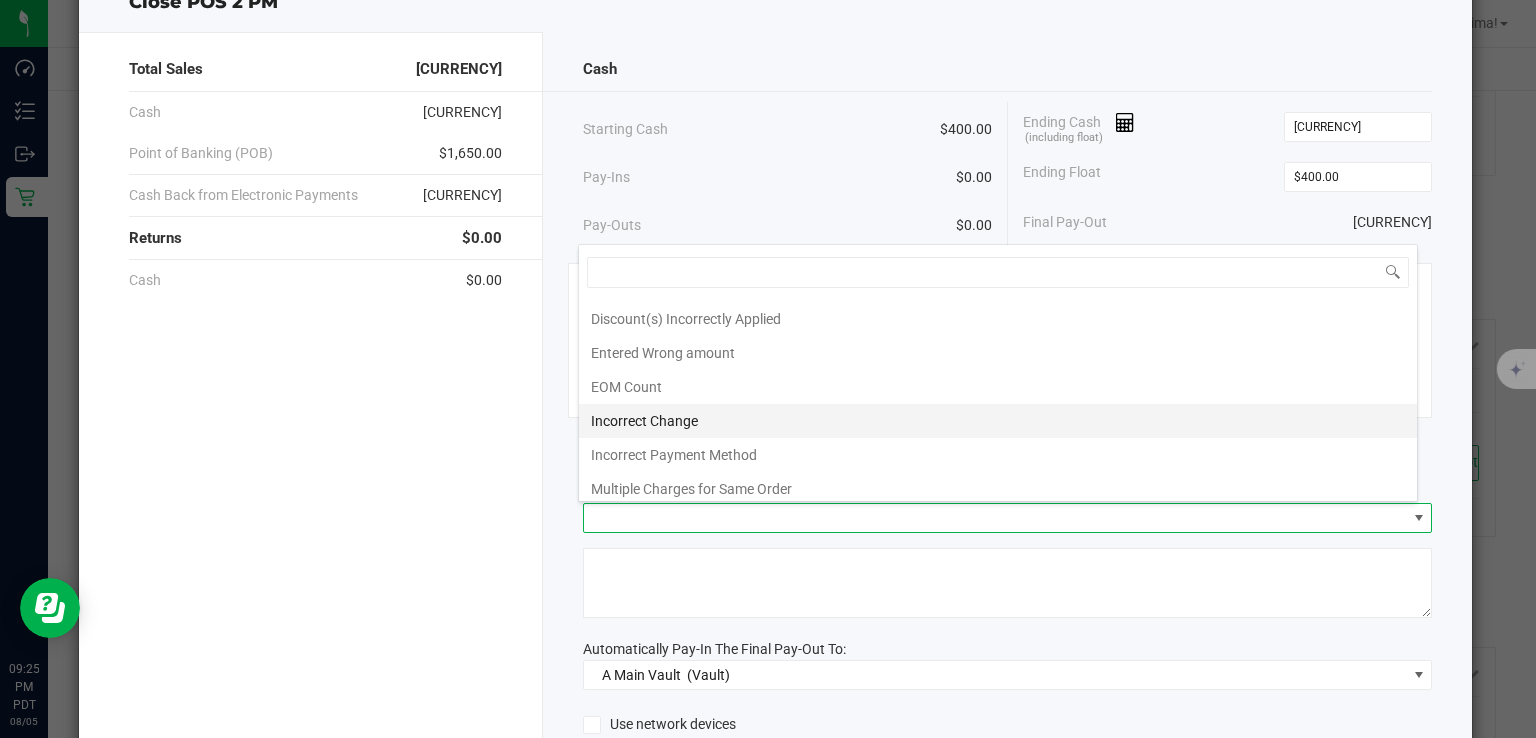 click on "Incorrect Change" at bounding box center [998, 421] 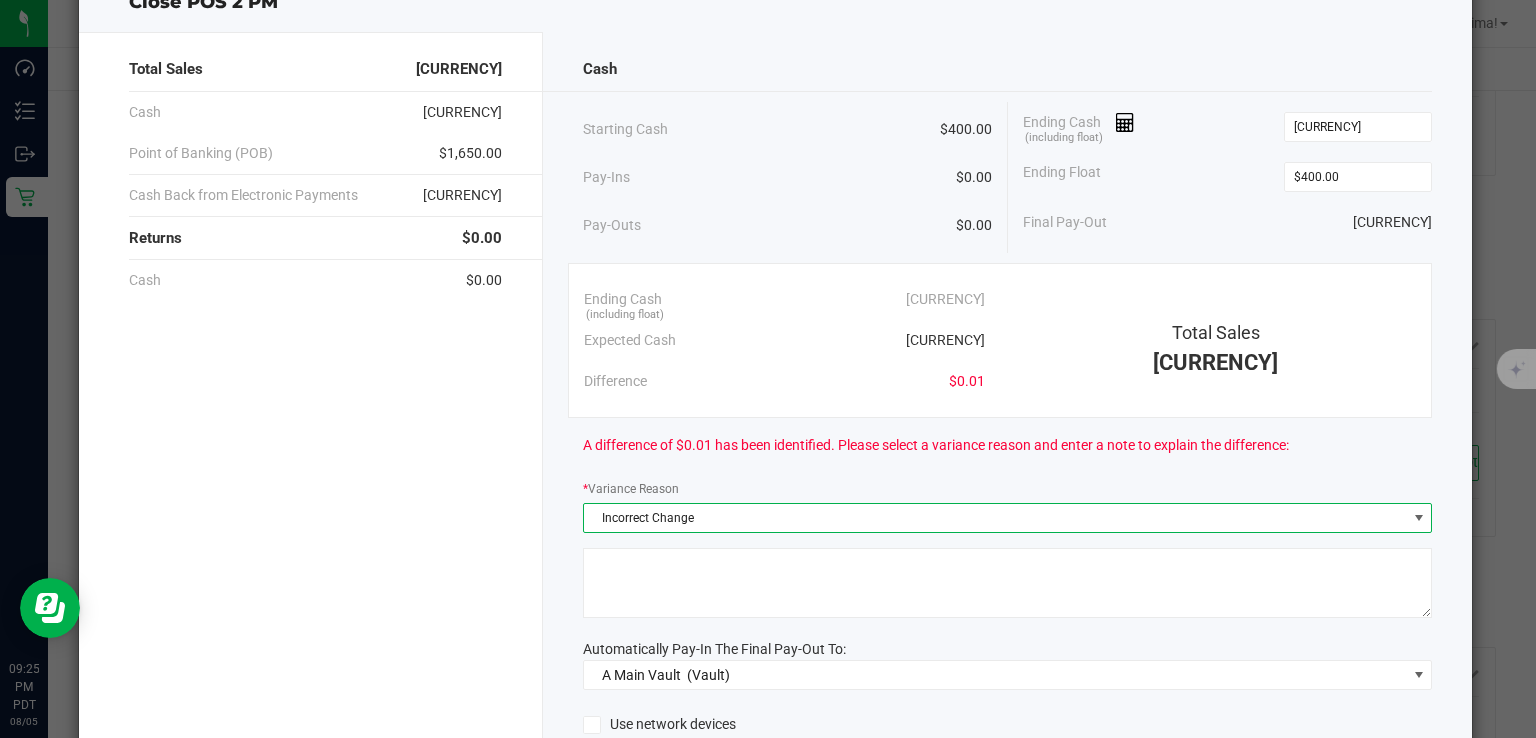 click 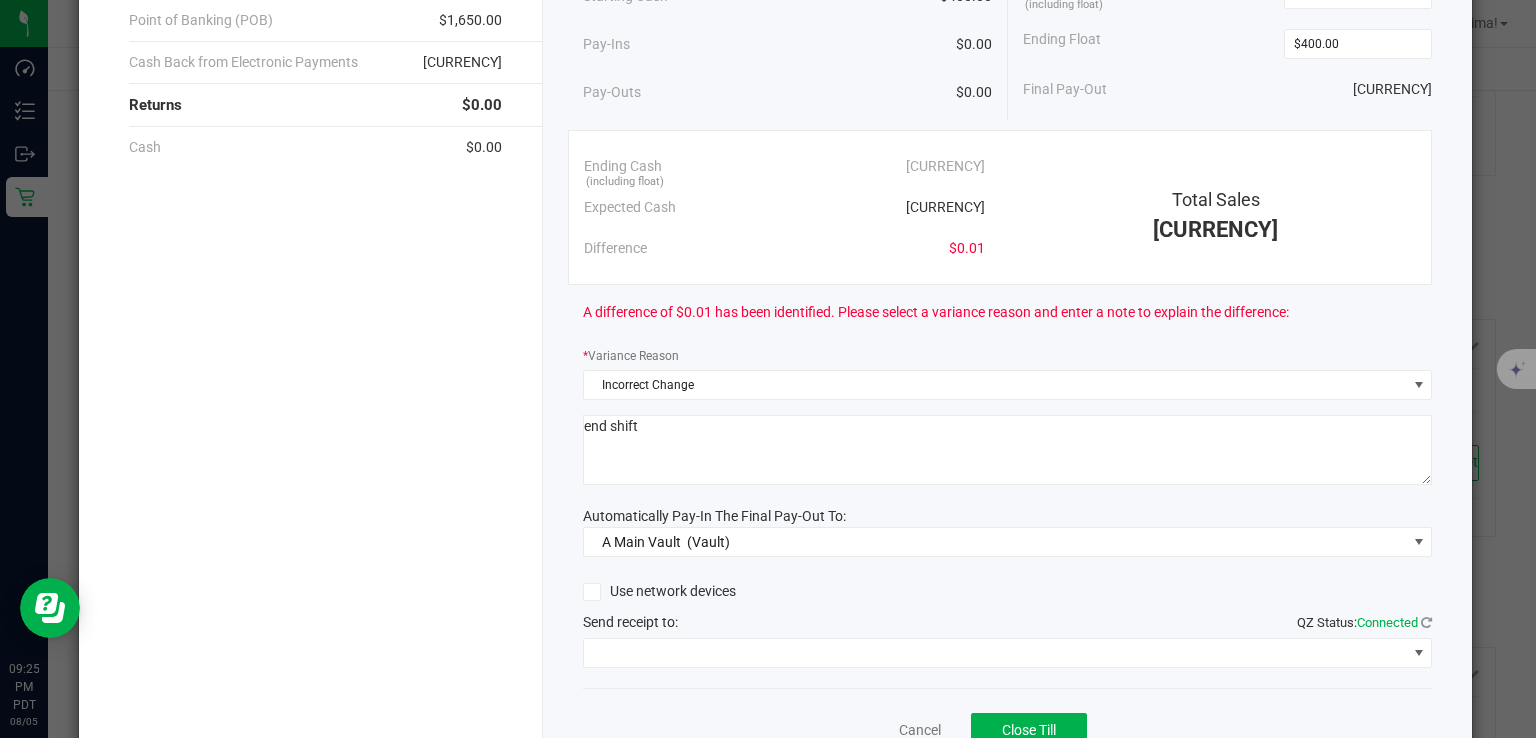 scroll, scrollTop: 278, scrollLeft: 0, axis: vertical 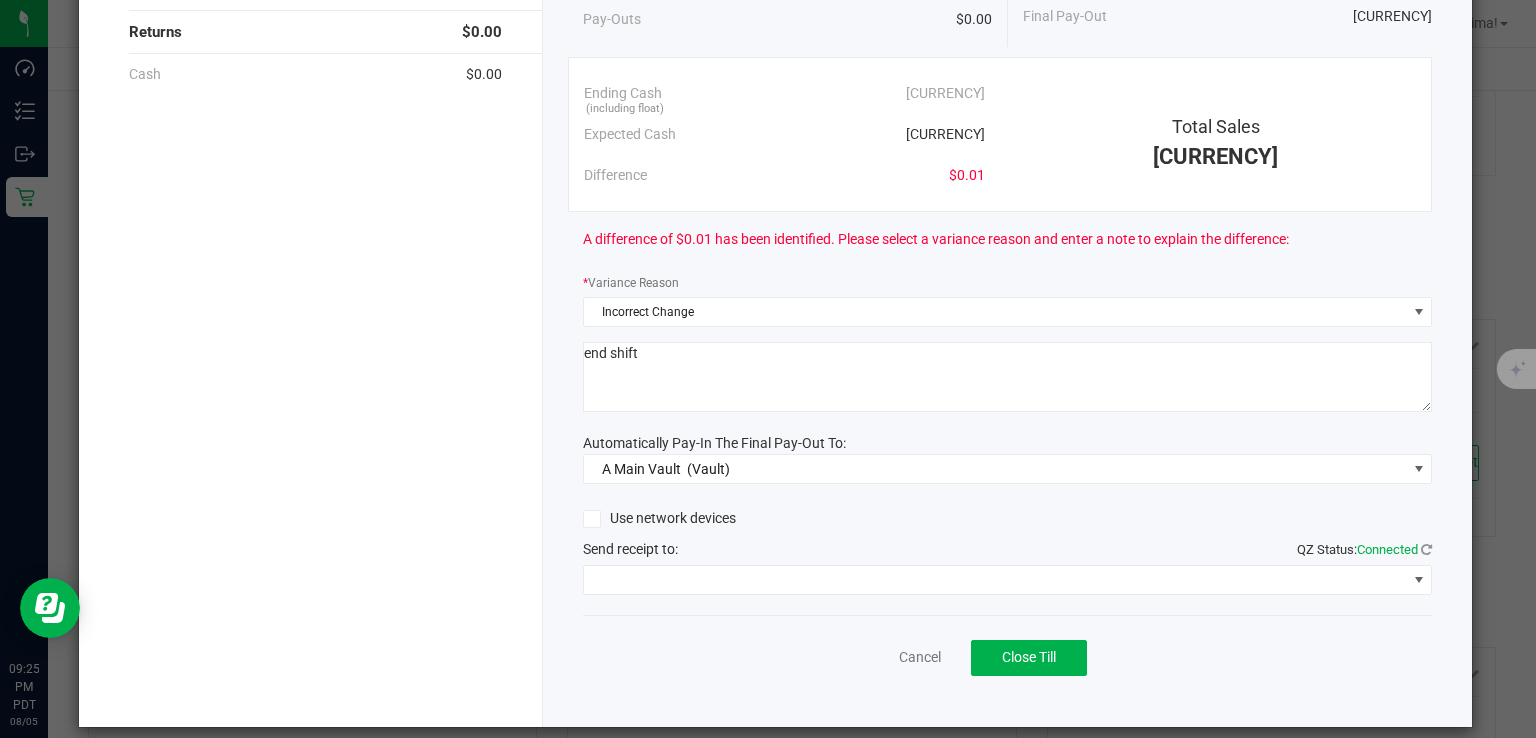 type on "end shift" 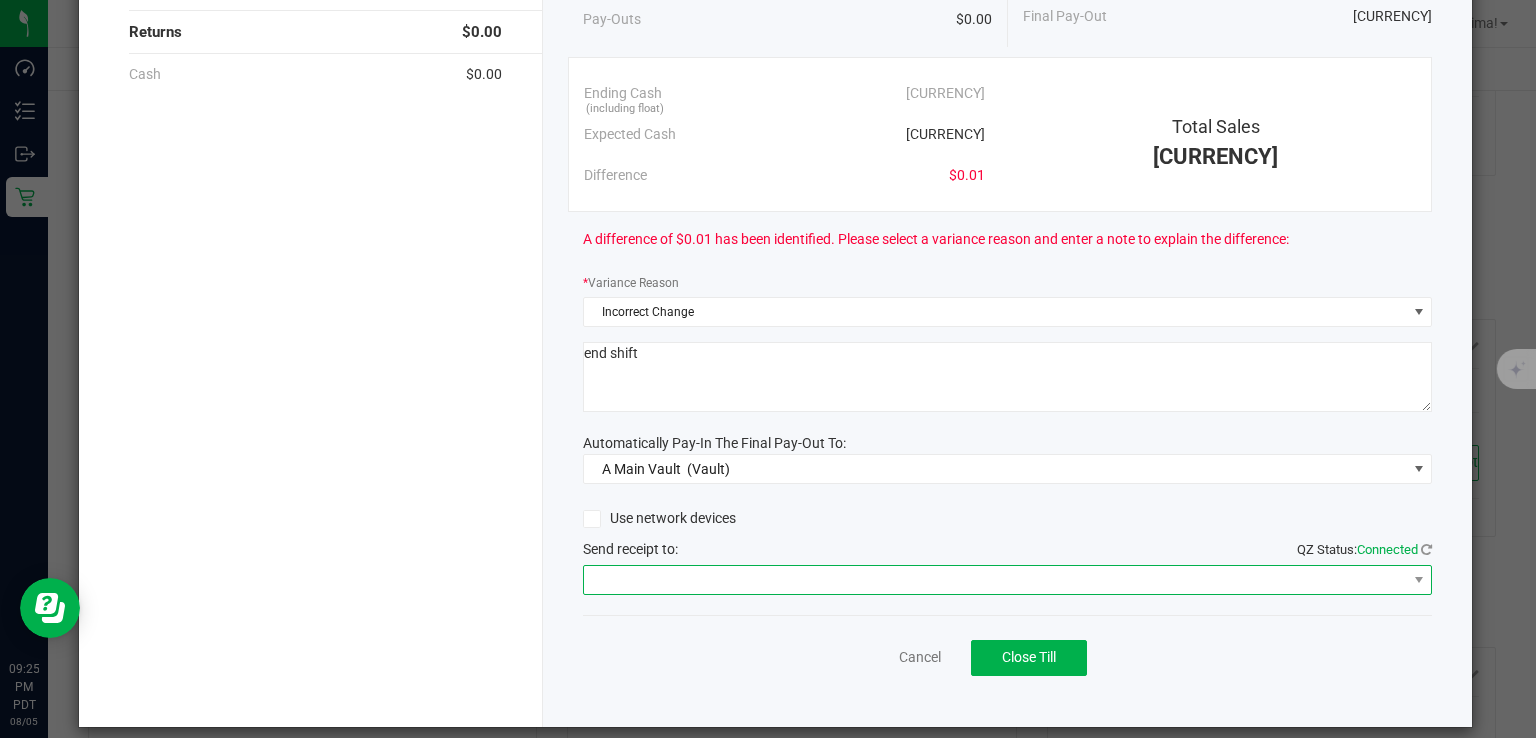 click at bounding box center (995, 580) 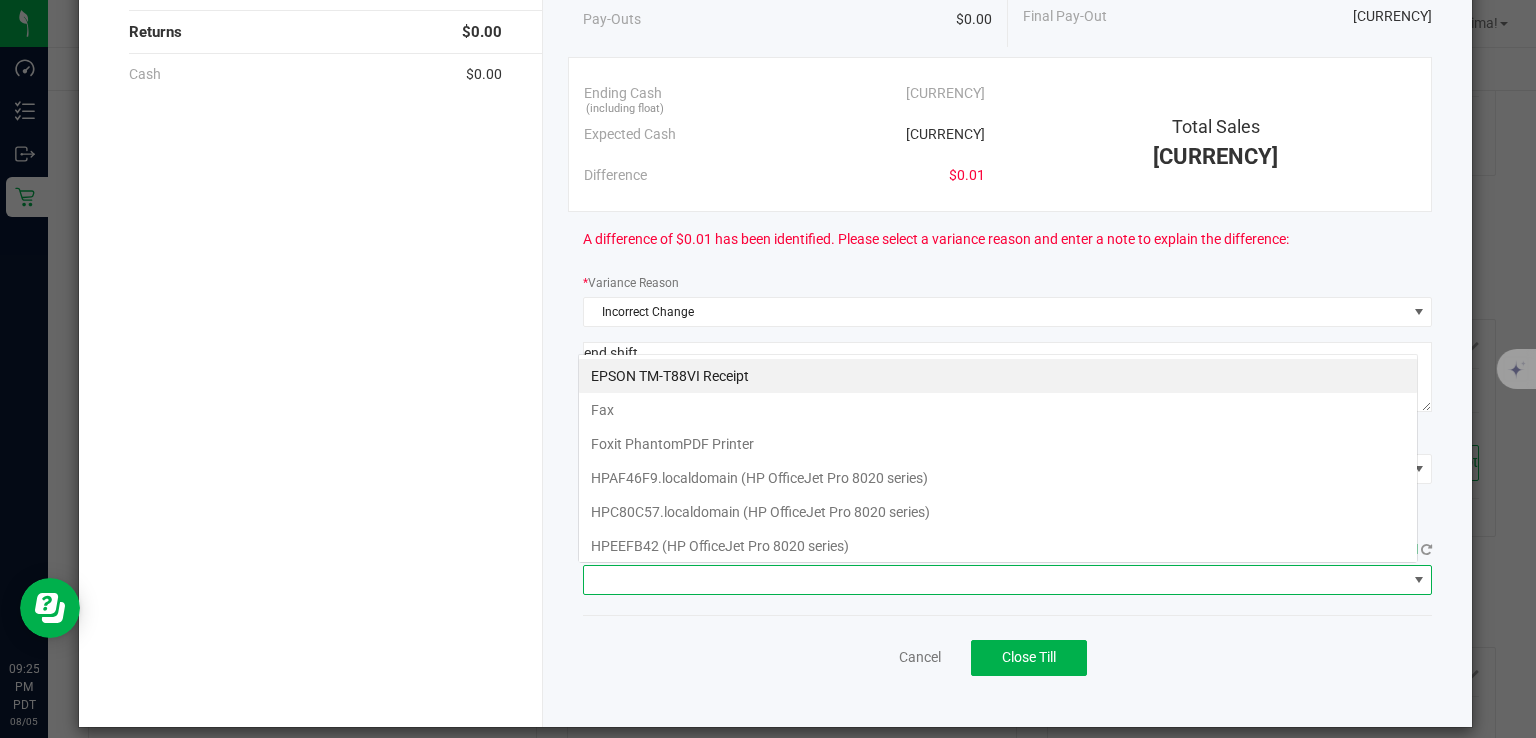 scroll, scrollTop: 99970, scrollLeft: 99159, axis: both 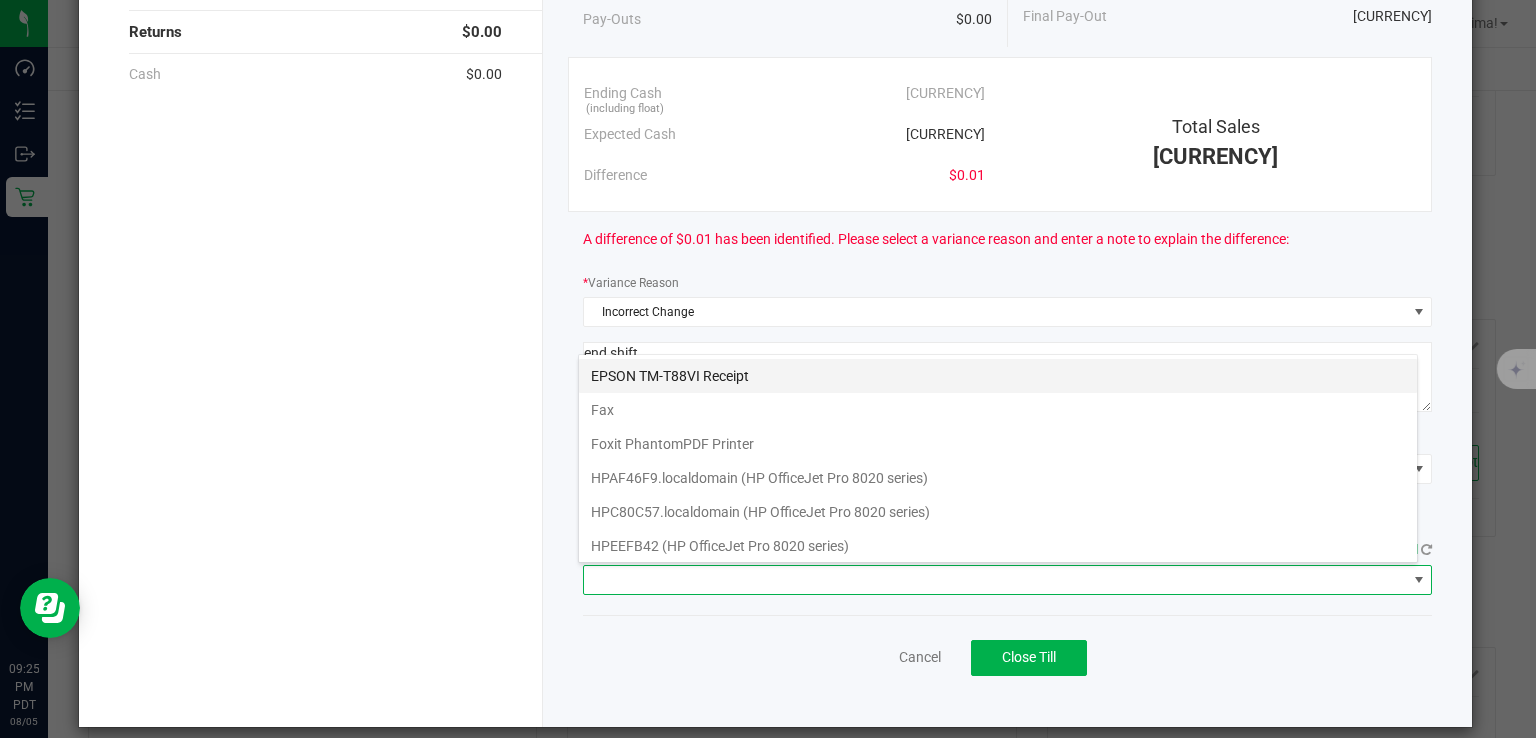 click on "EPSON TM-T88VI Receipt" at bounding box center (998, 376) 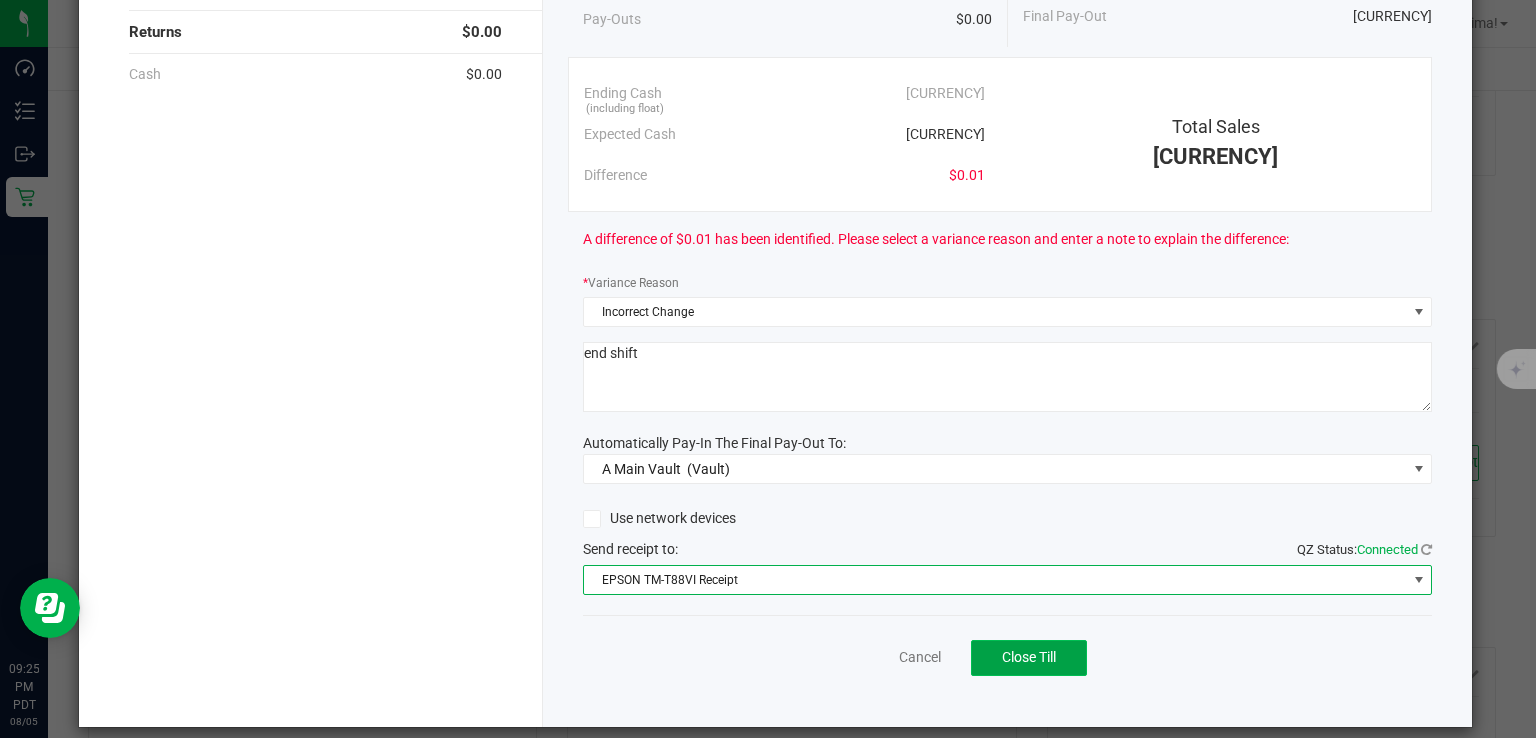 click on "Close Till" 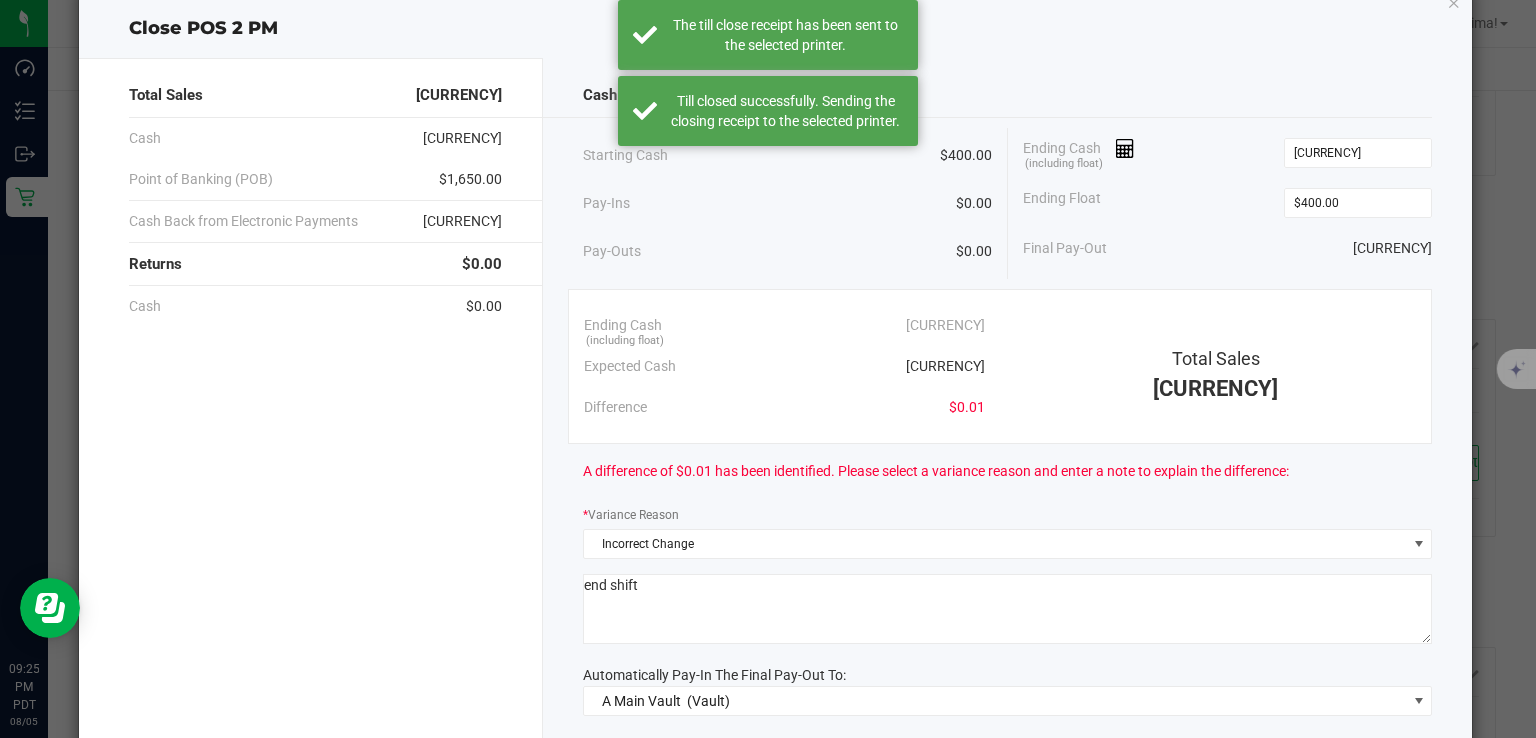 scroll, scrollTop: 0, scrollLeft: 0, axis: both 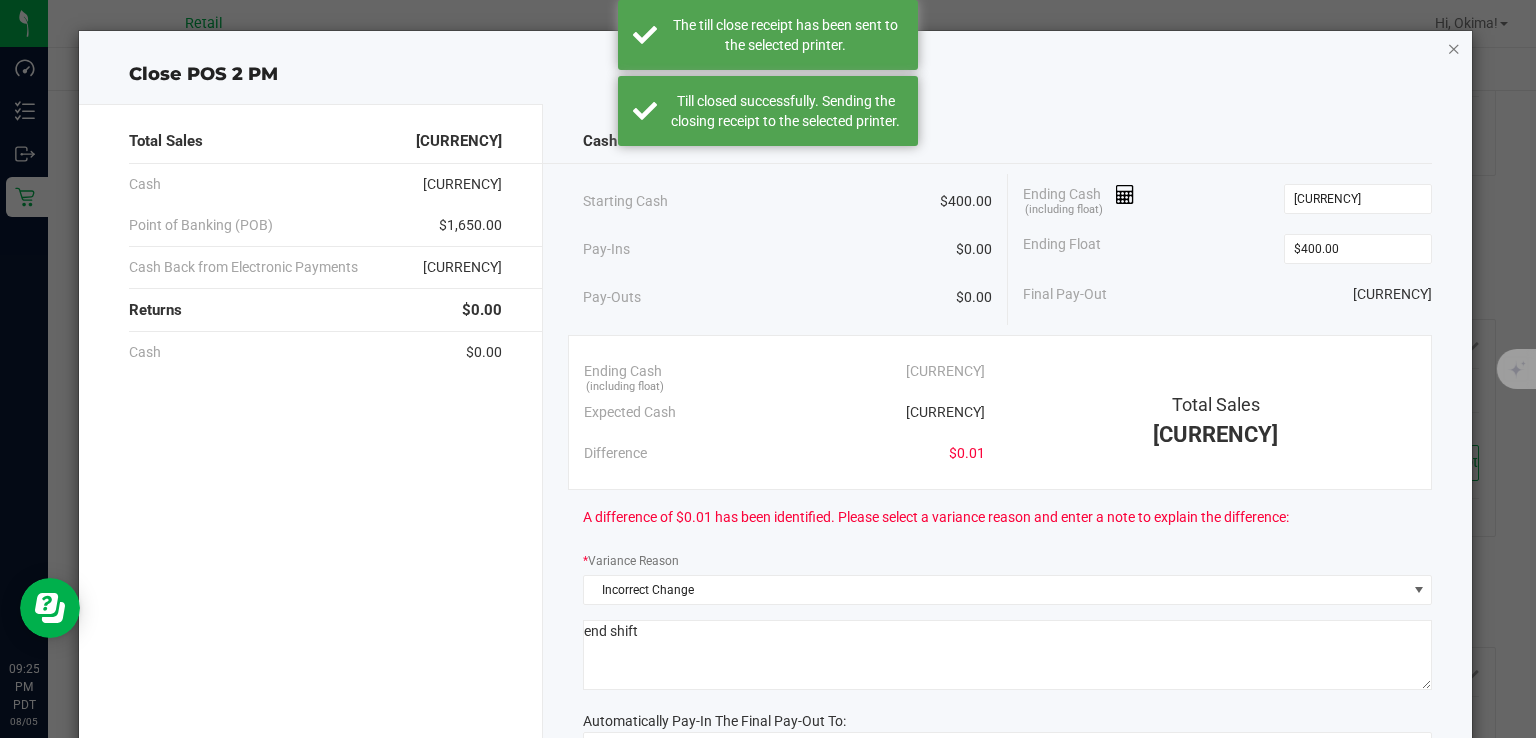 click 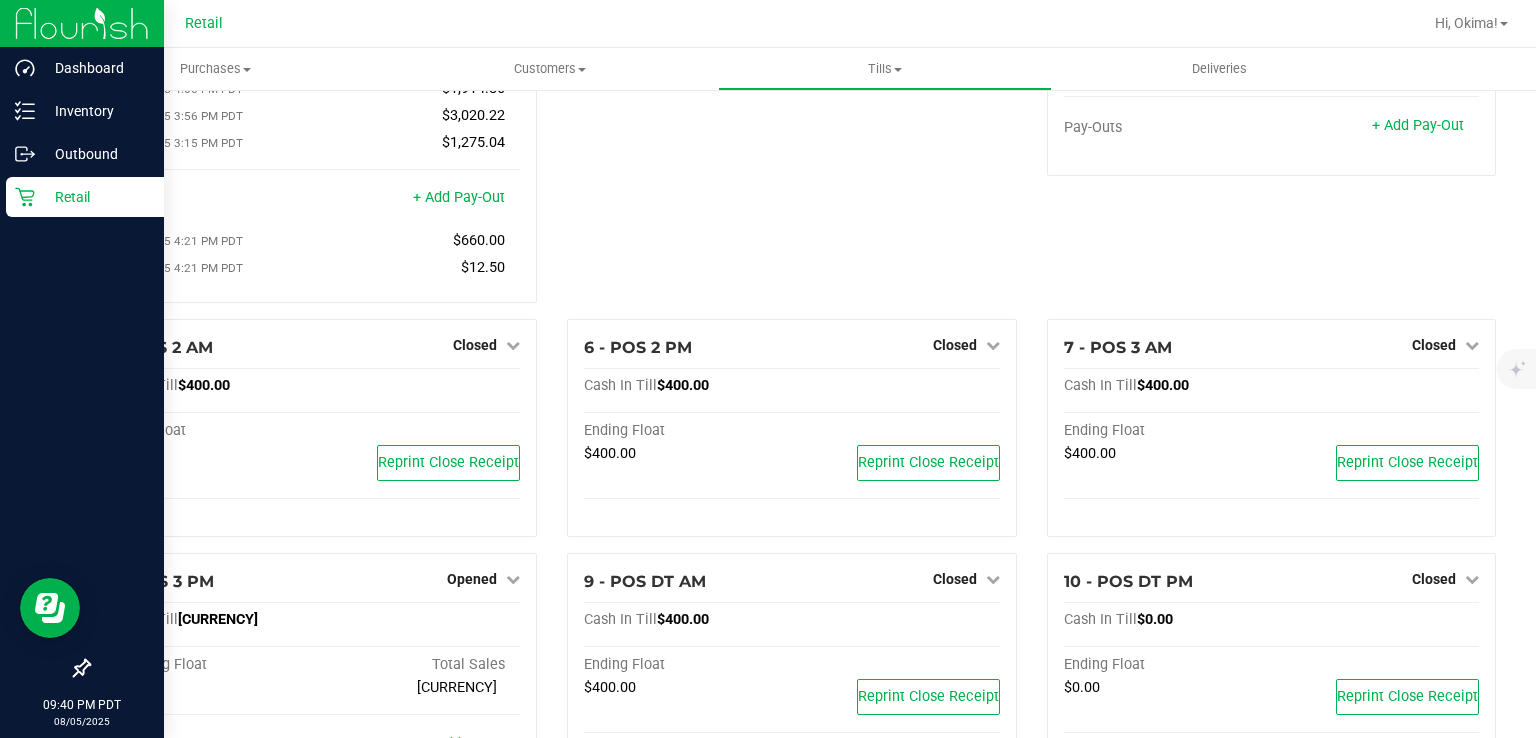 click 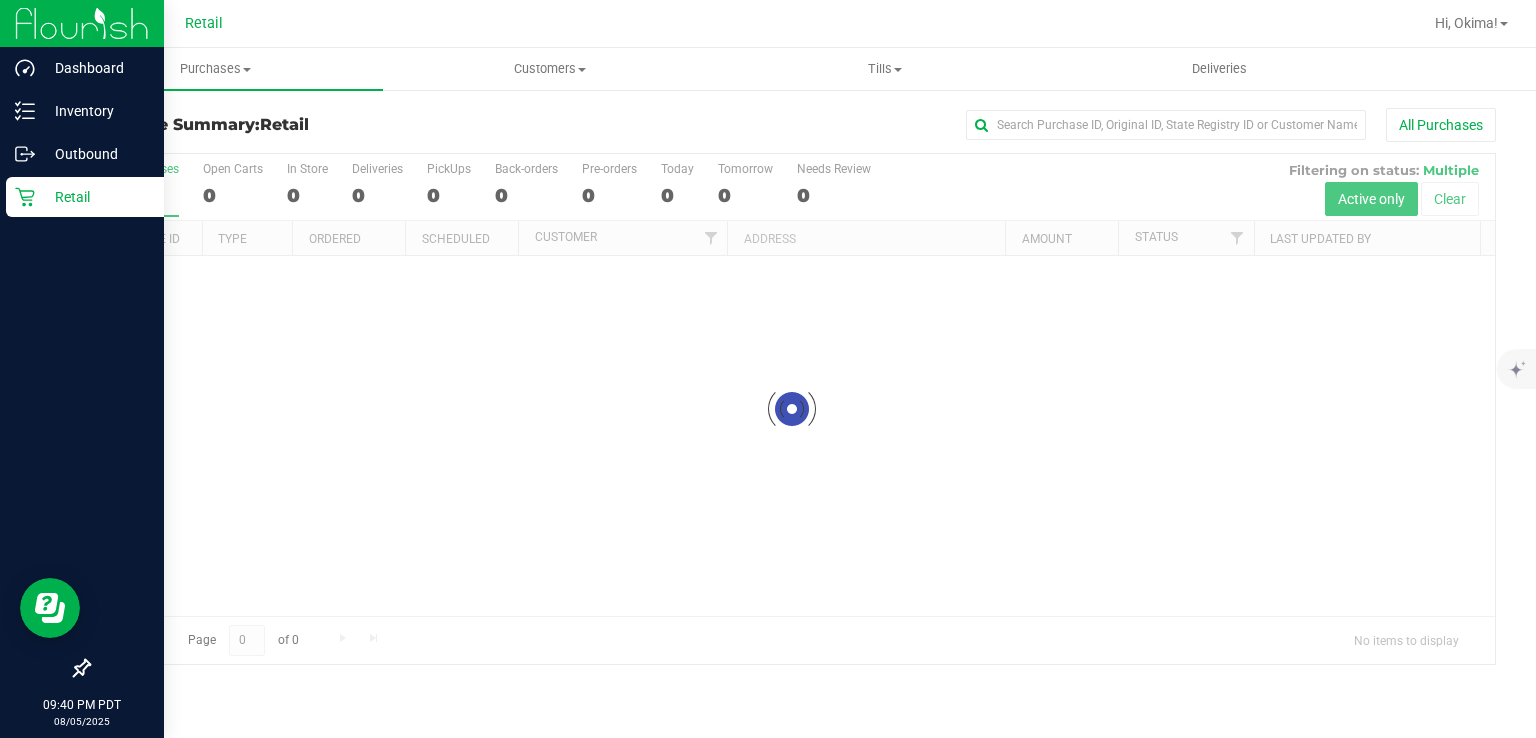 scroll, scrollTop: 0, scrollLeft: 0, axis: both 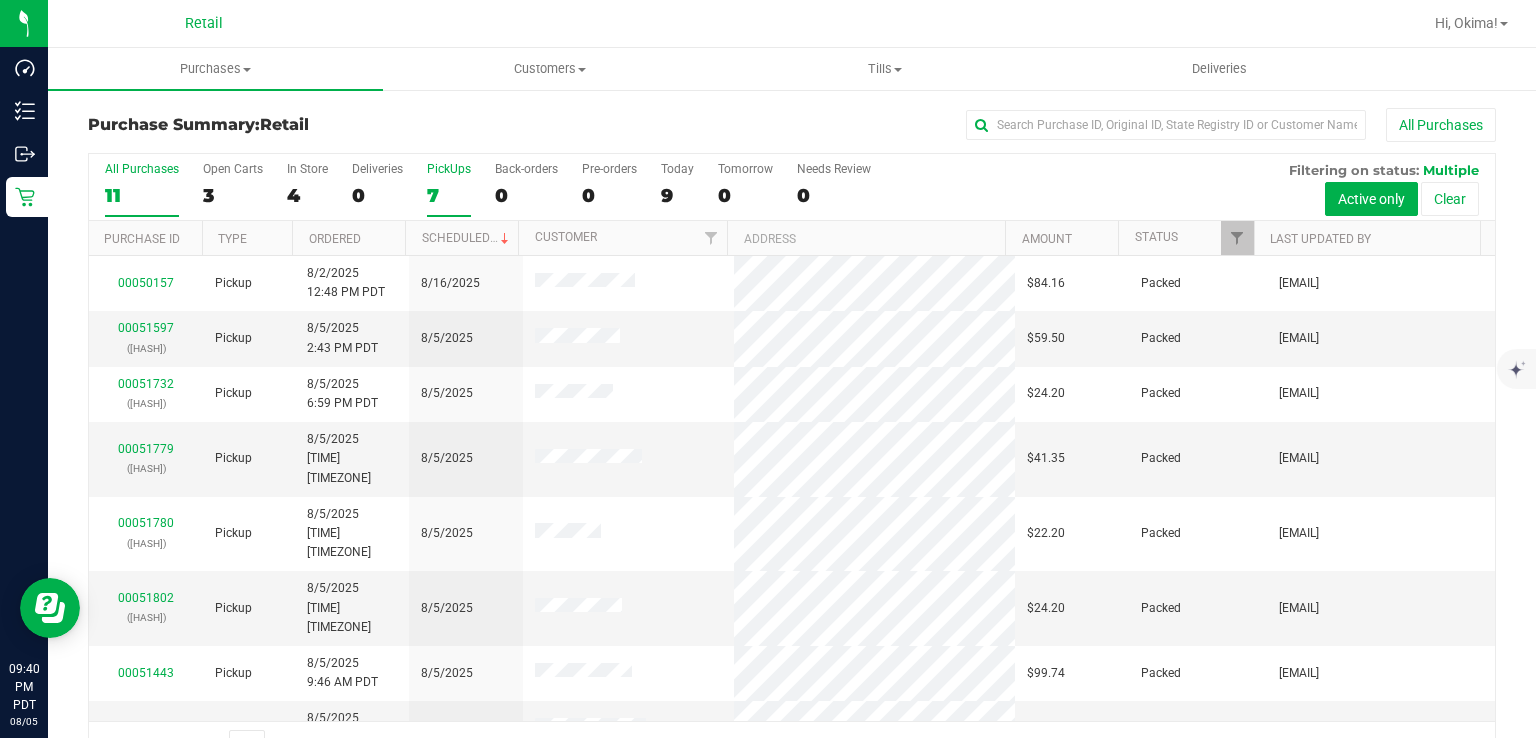 click on "7" at bounding box center [449, 195] 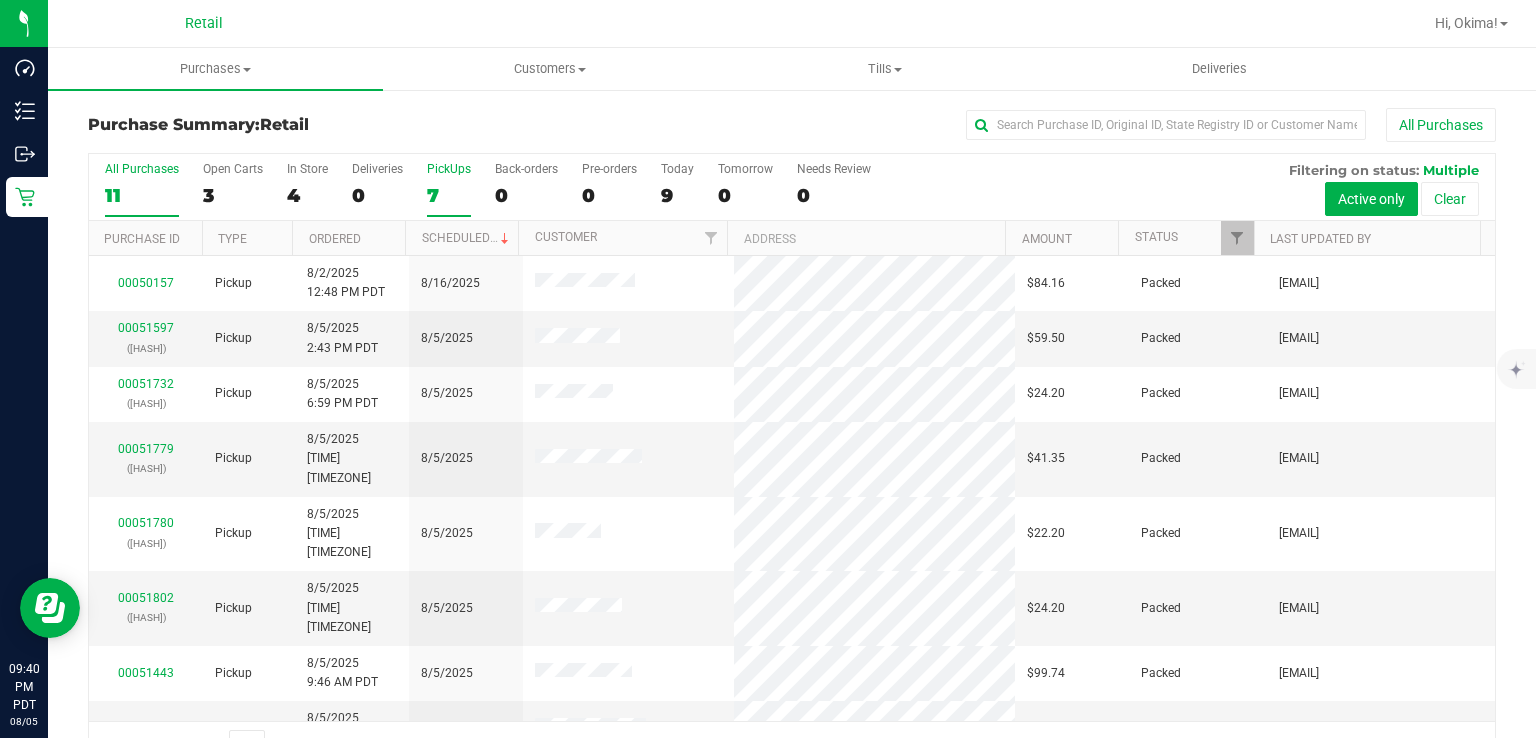click on "PickUps
7" at bounding box center [0, 0] 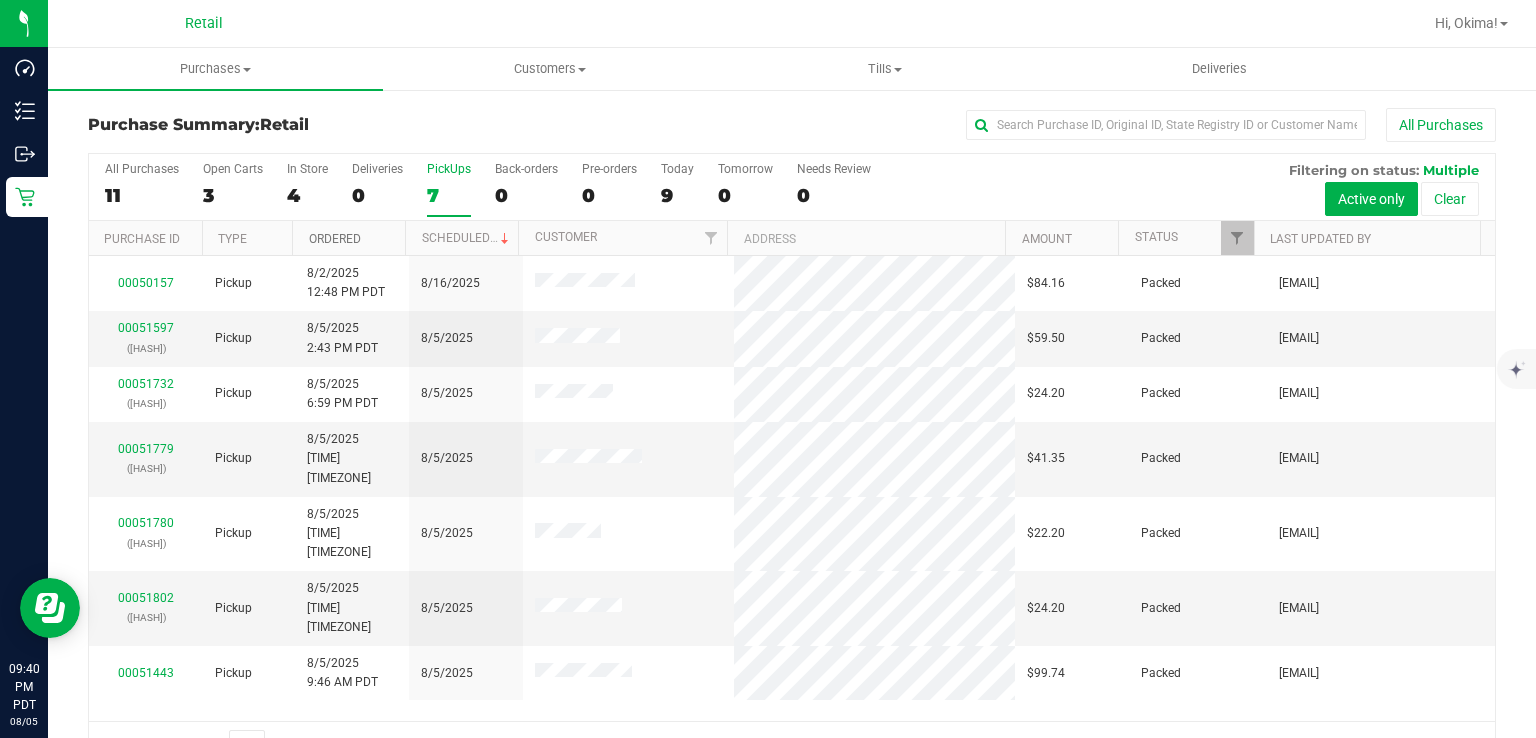 click on "Ordered" at bounding box center (335, 239) 